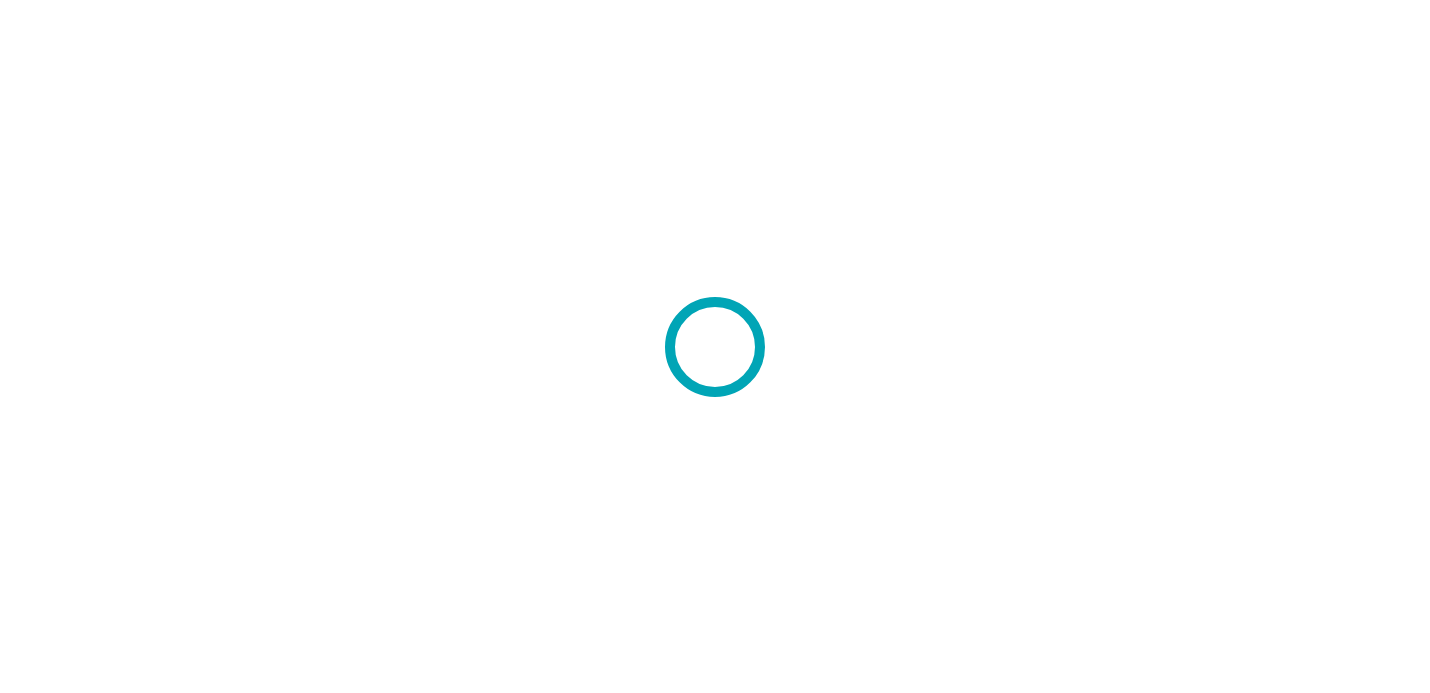 scroll, scrollTop: 0, scrollLeft: 0, axis: both 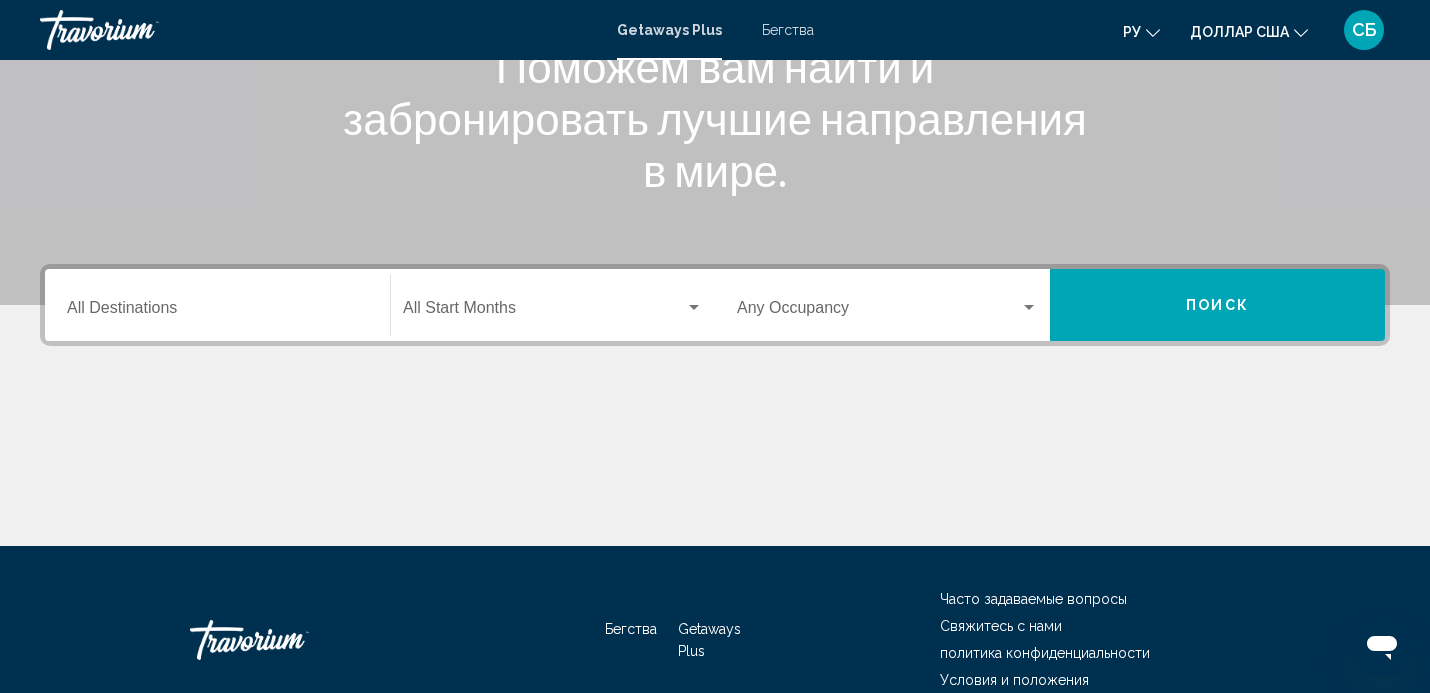 click on "Destination All Destinations" at bounding box center [217, 312] 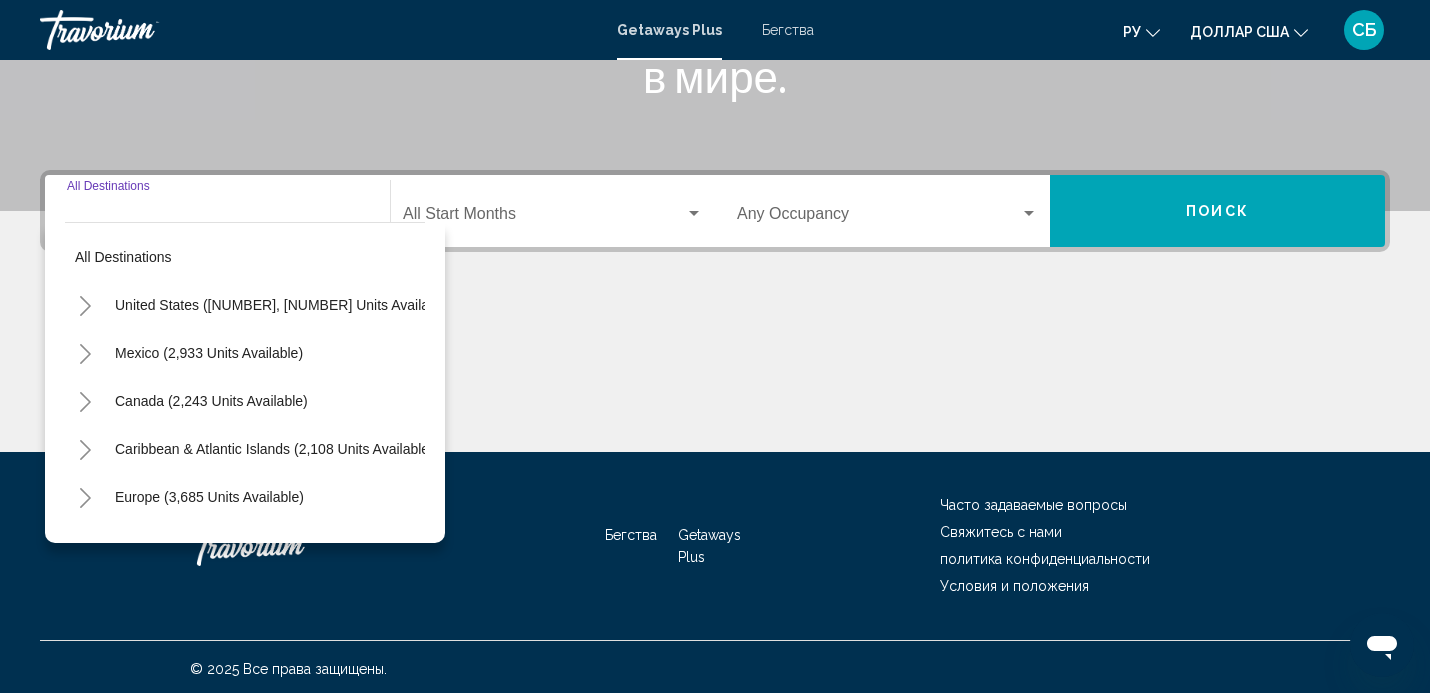 scroll, scrollTop: 393, scrollLeft: 0, axis: vertical 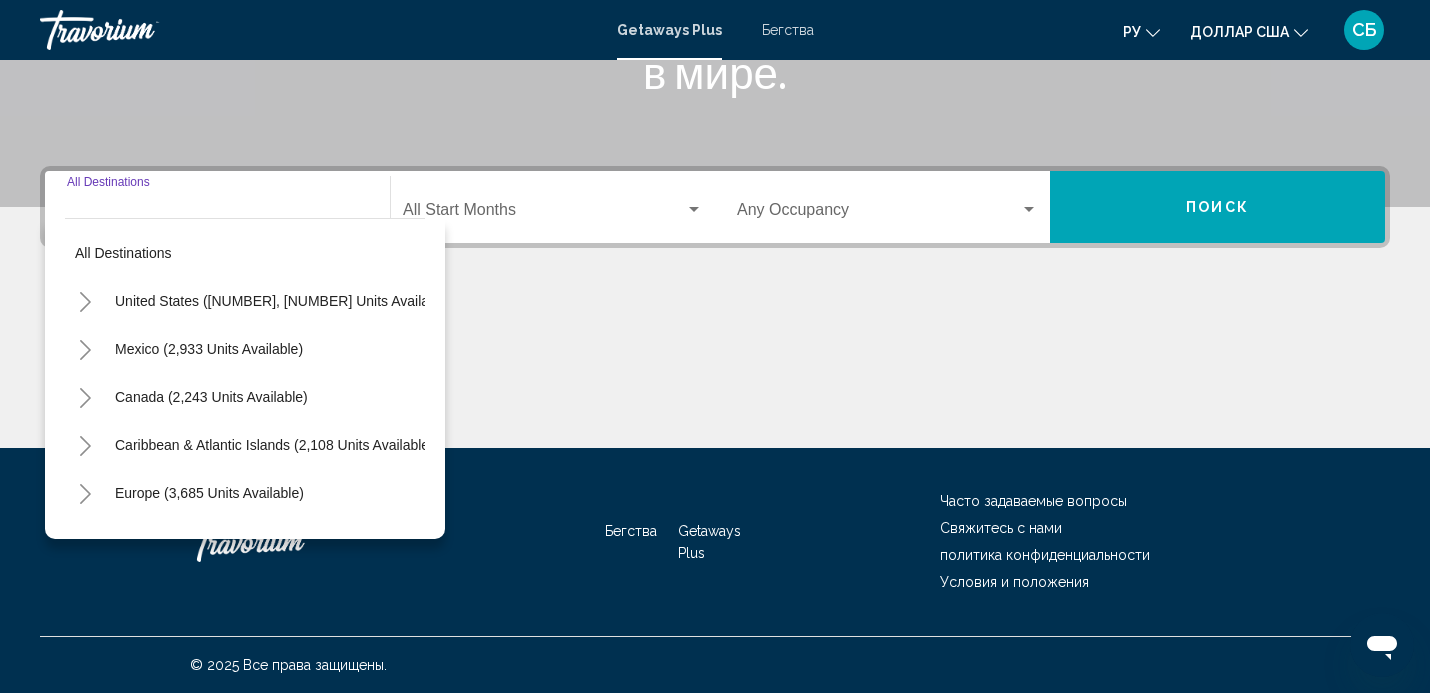 click on "Destination All Destinations" at bounding box center (217, 214) 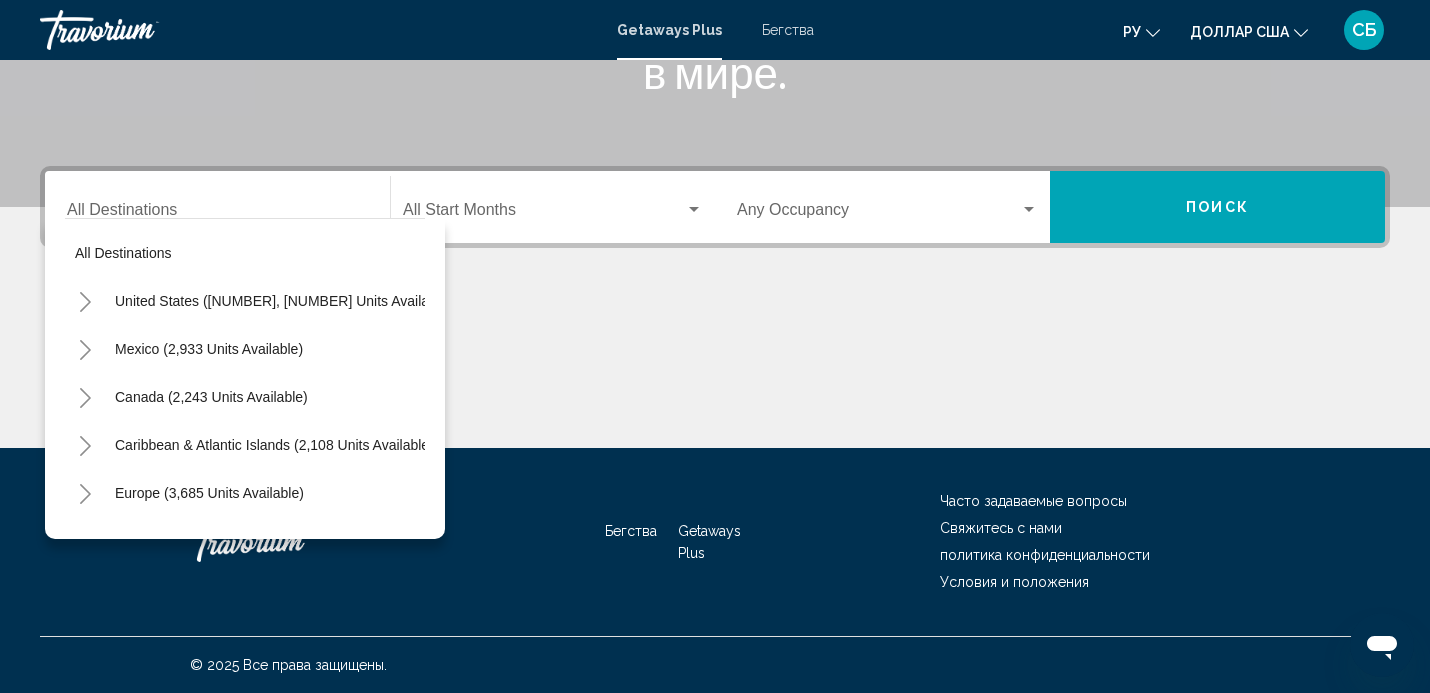 click 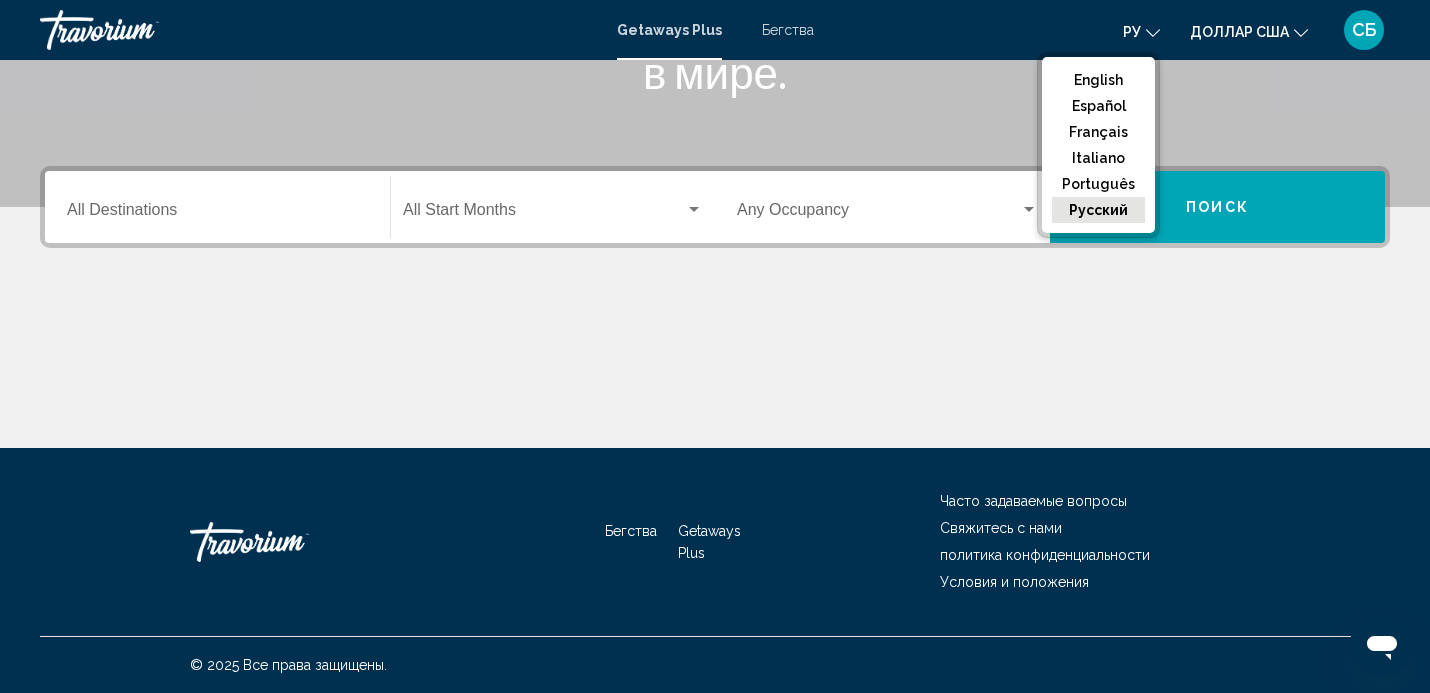 click on "русский" 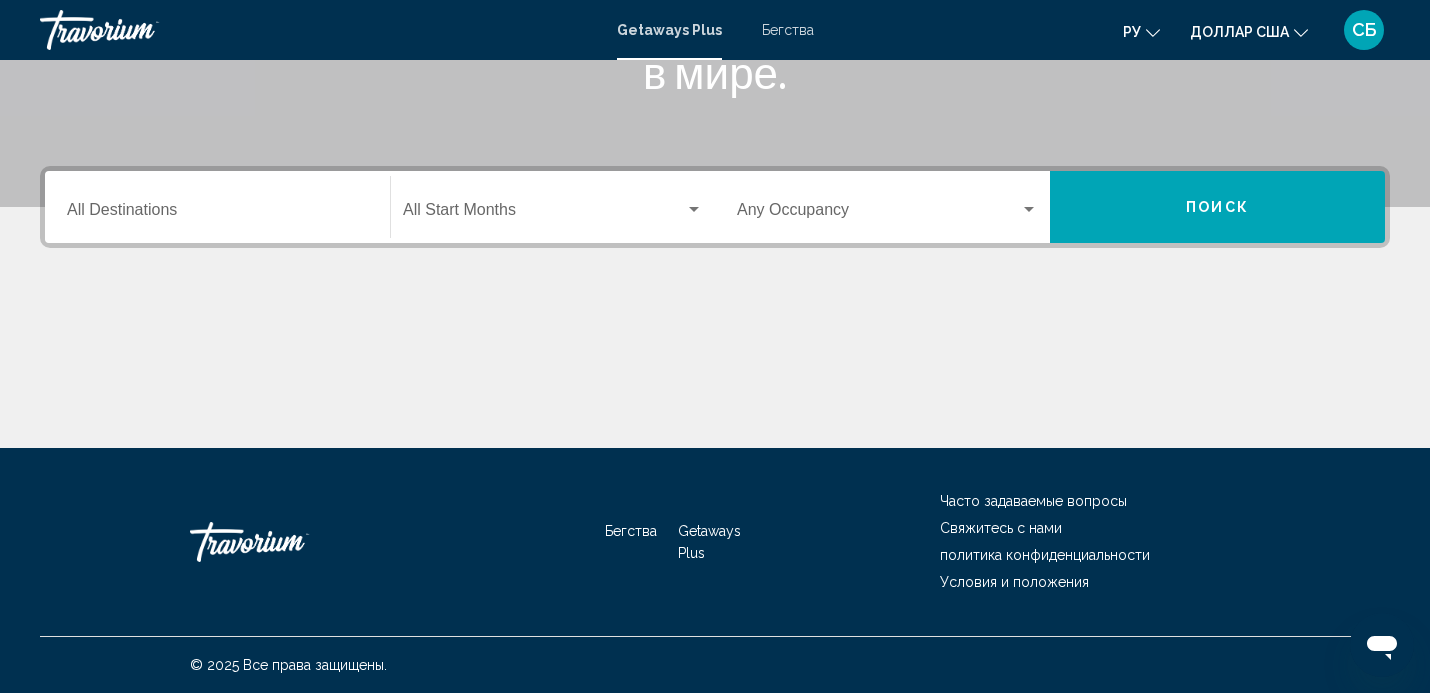 click 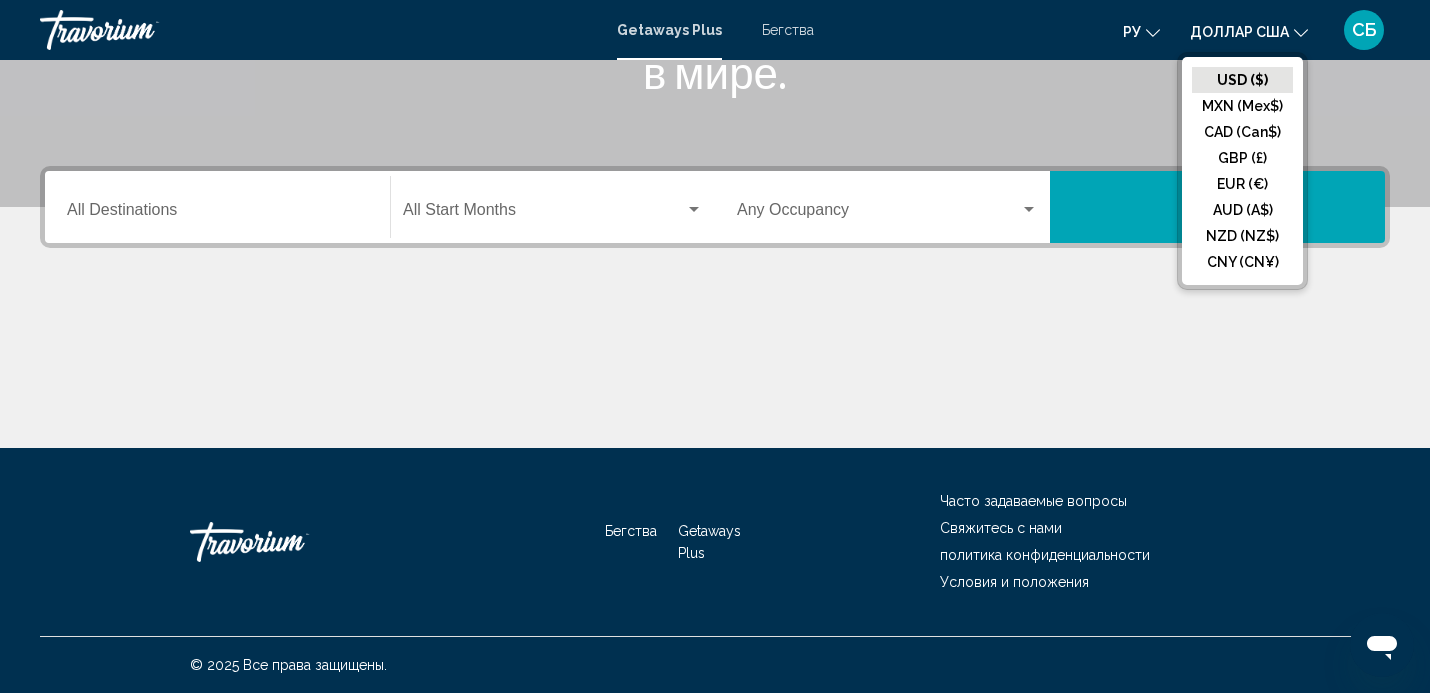 click on "USD ($)" 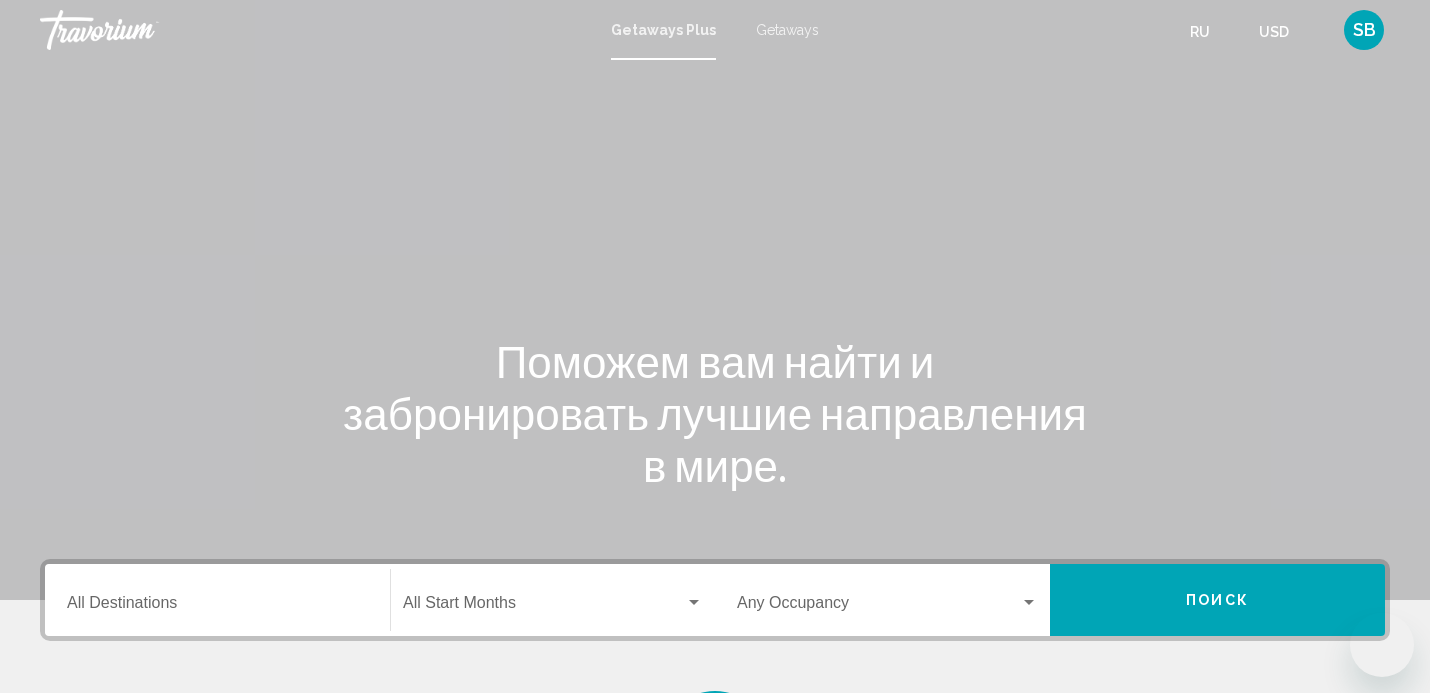 scroll, scrollTop: 0, scrollLeft: 0, axis: both 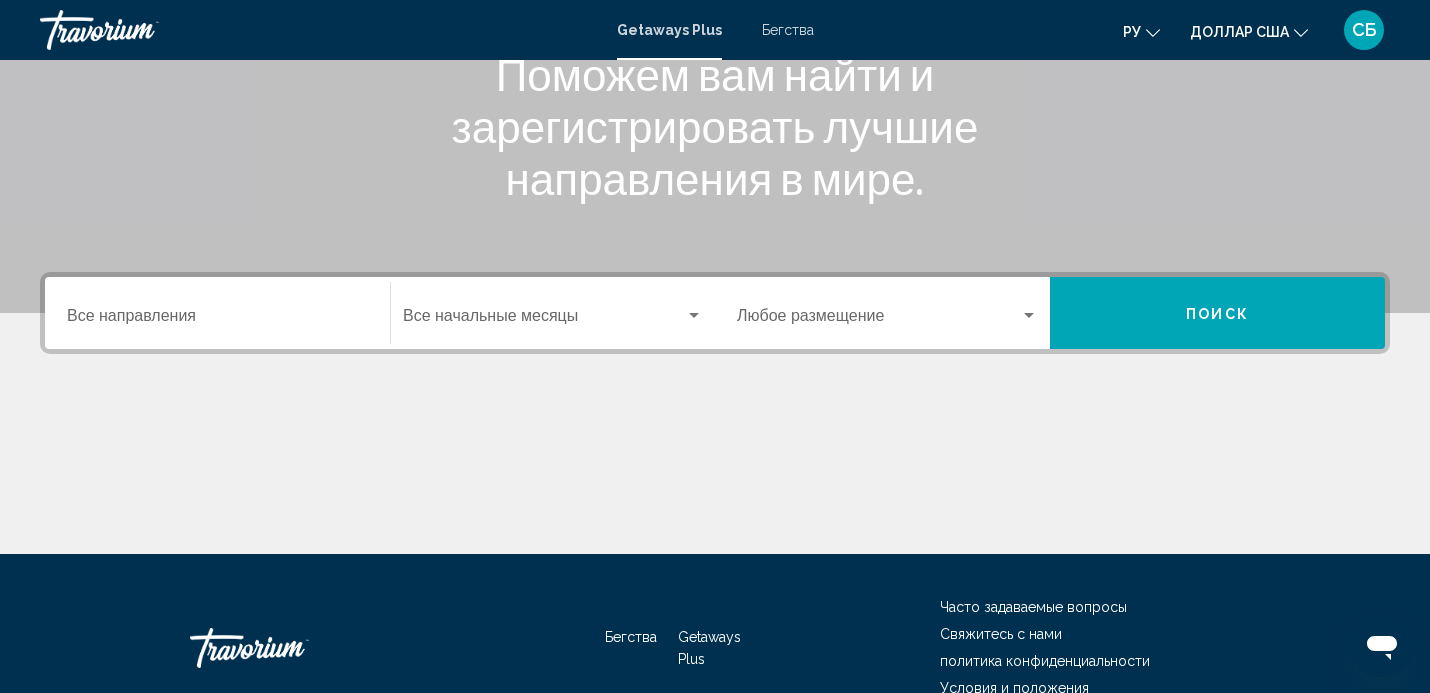click on "Место назначения Все направления" at bounding box center [217, 320] 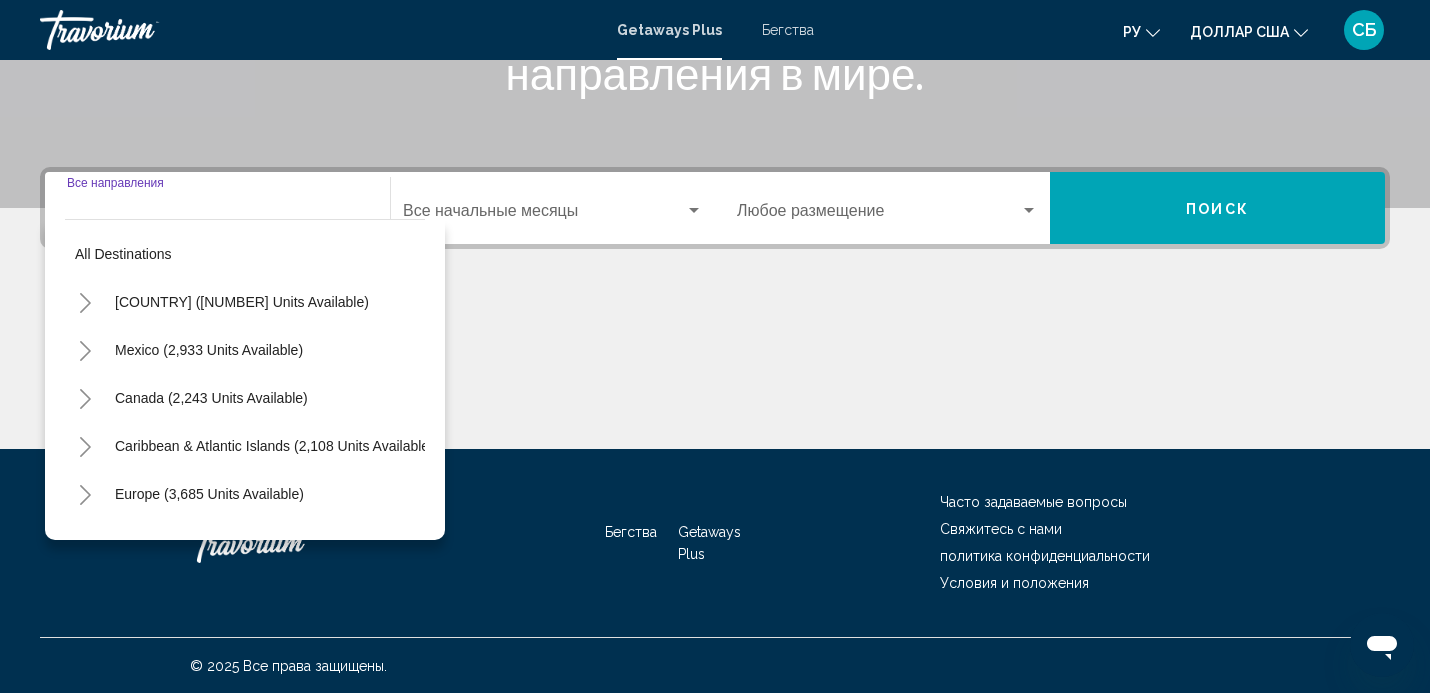 scroll, scrollTop: 393, scrollLeft: 0, axis: vertical 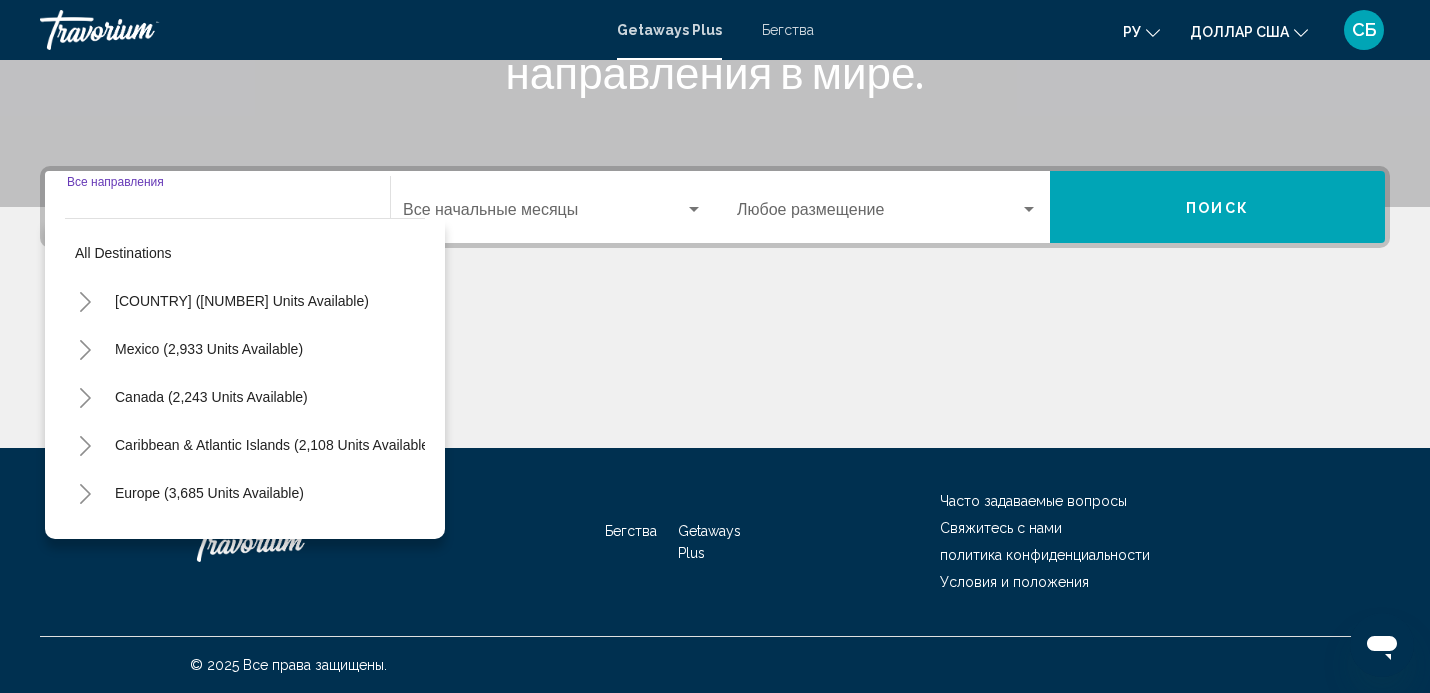 click on "Место назначения Все направления" at bounding box center [217, 214] 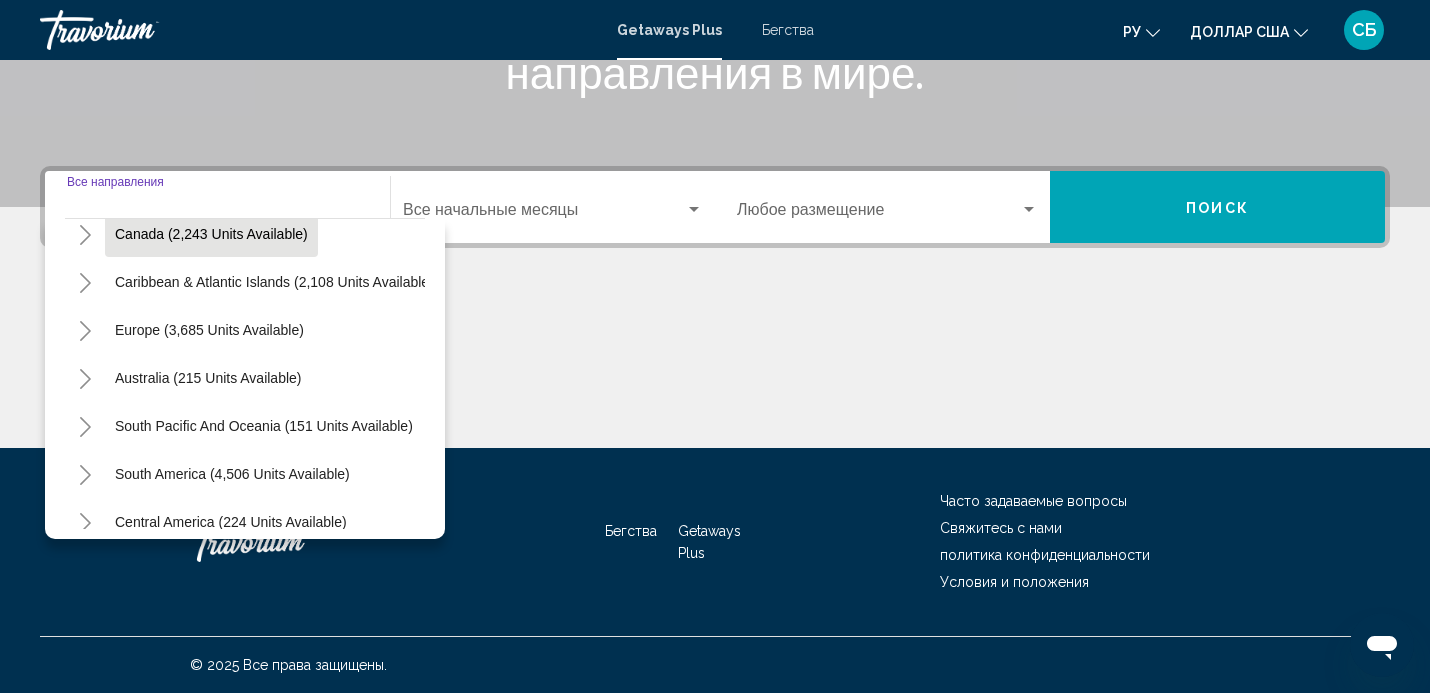 scroll, scrollTop: 0, scrollLeft: 0, axis: both 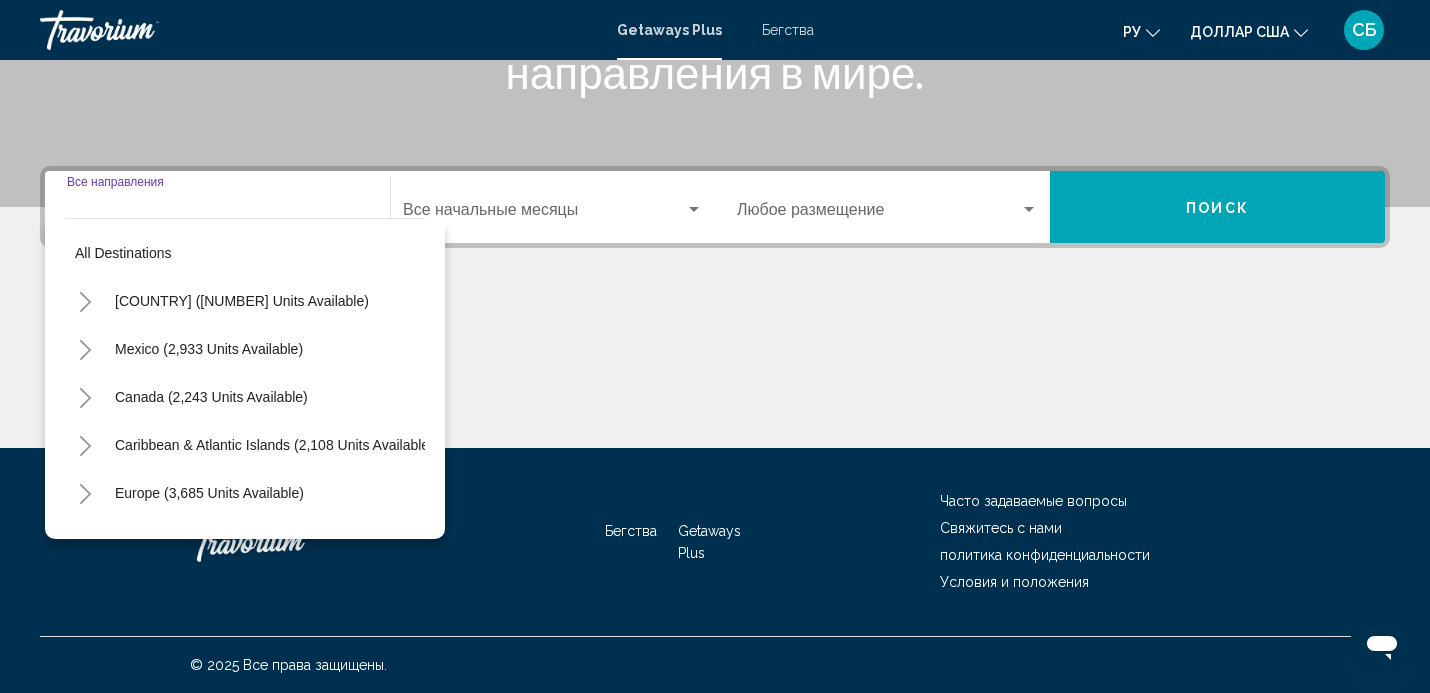 click on "Место назначения Все направления" at bounding box center (217, 214) 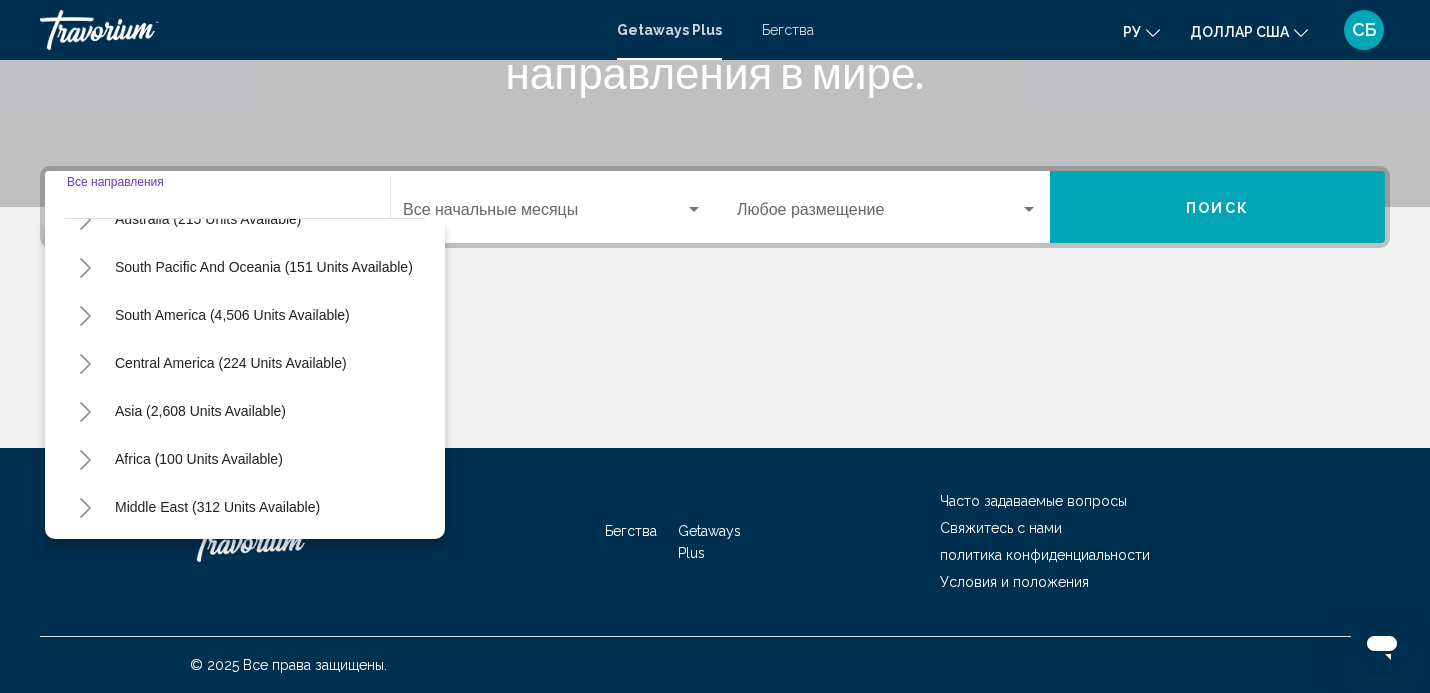 scroll, scrollTop: 324, scrollLeft: 0, axis: vertical 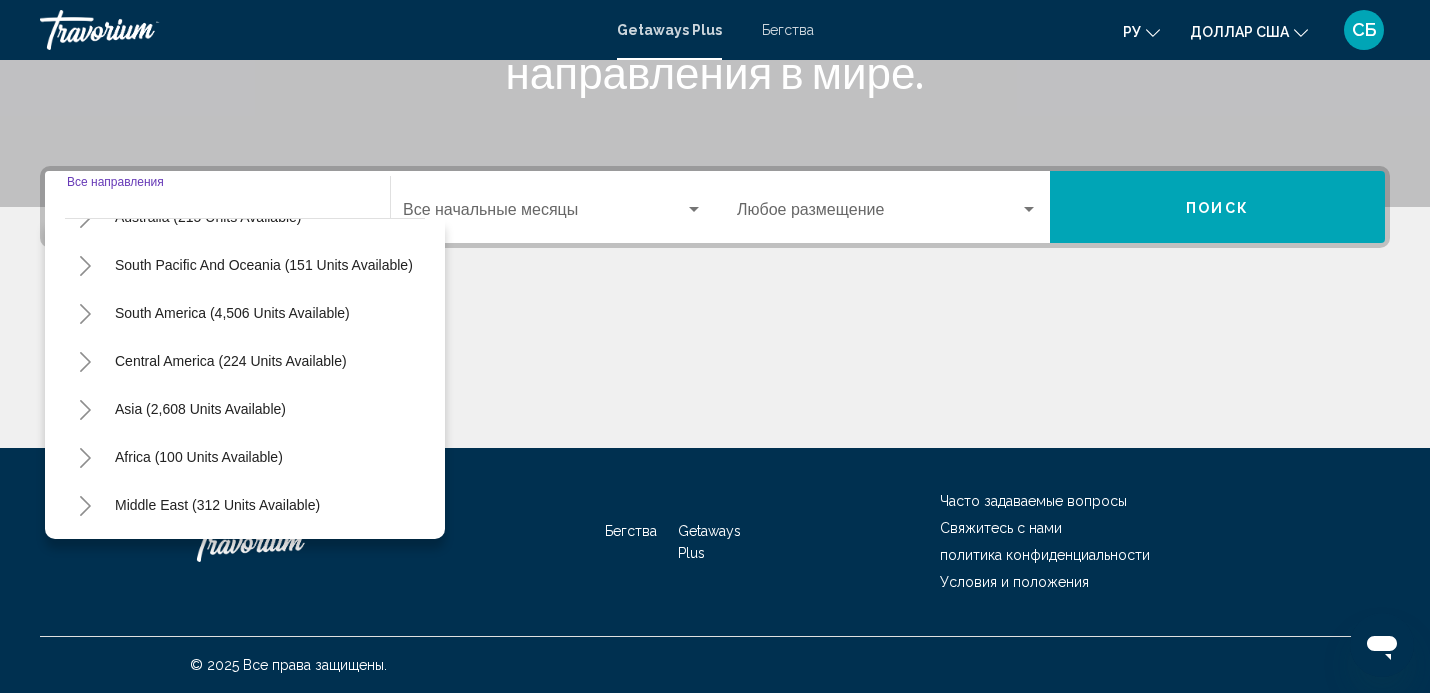 click 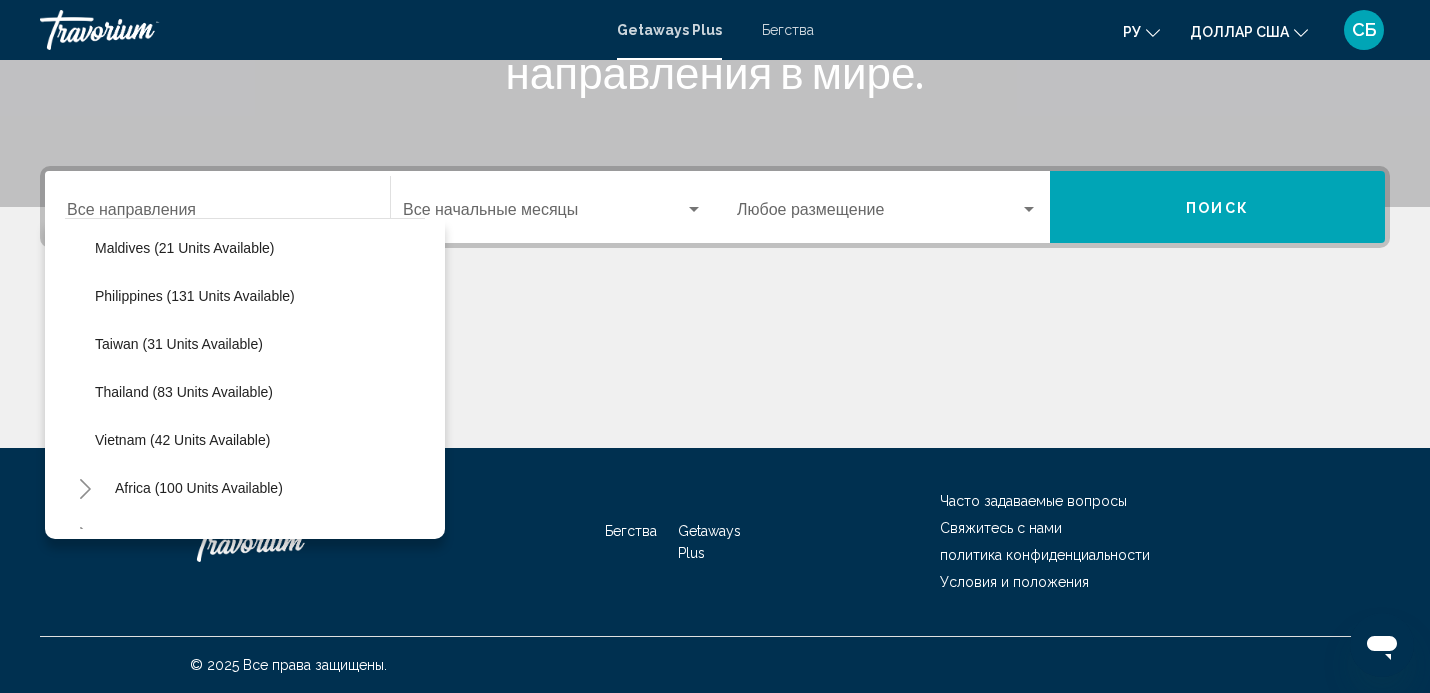 scroll, scrollTop: 804, scrollLeft: 0, axis: vertical 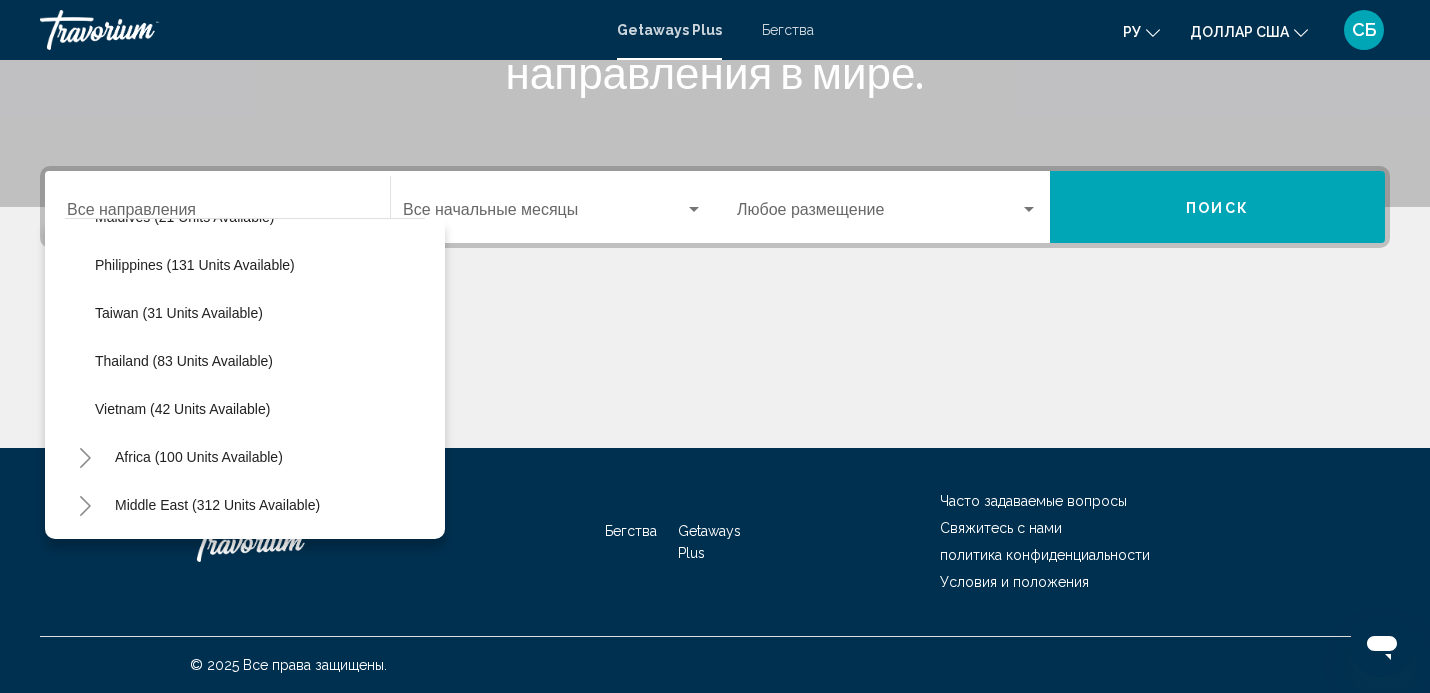click 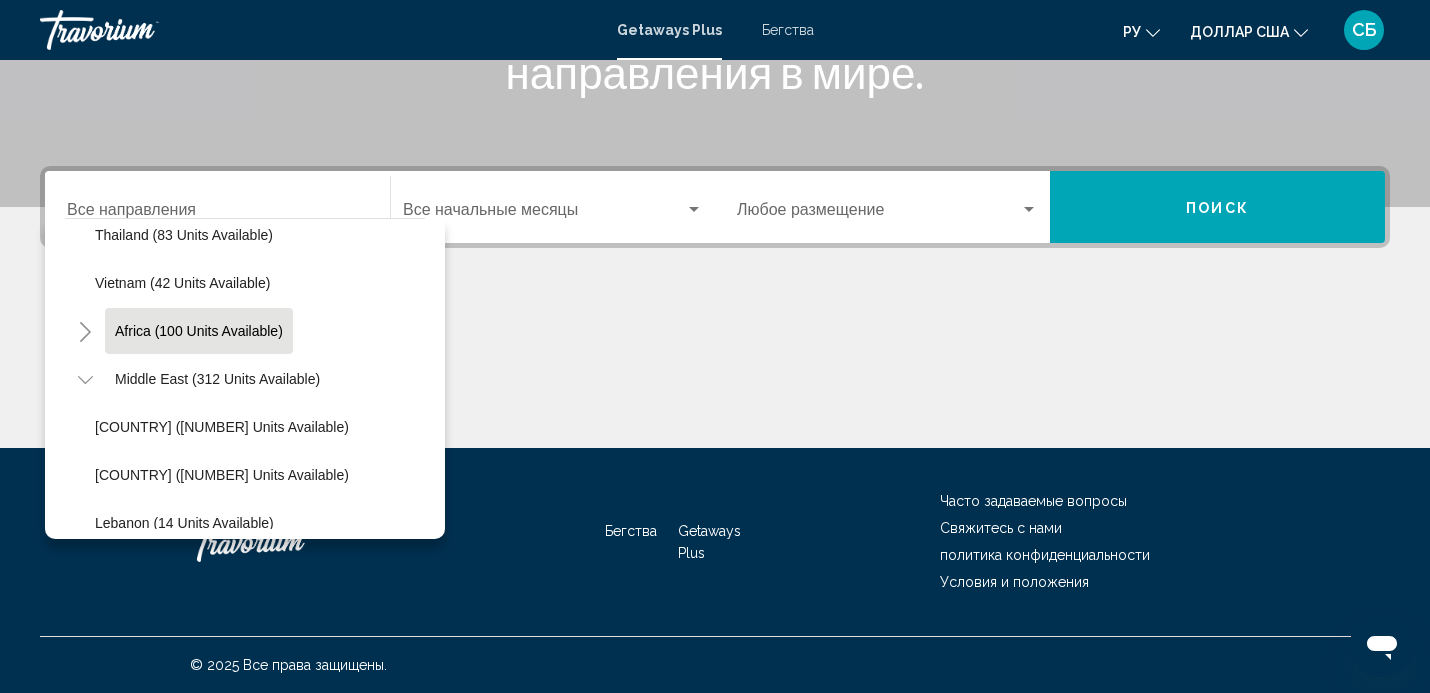 scroll, scrollTop: 948, scrollLeft: 0, axis: vertical 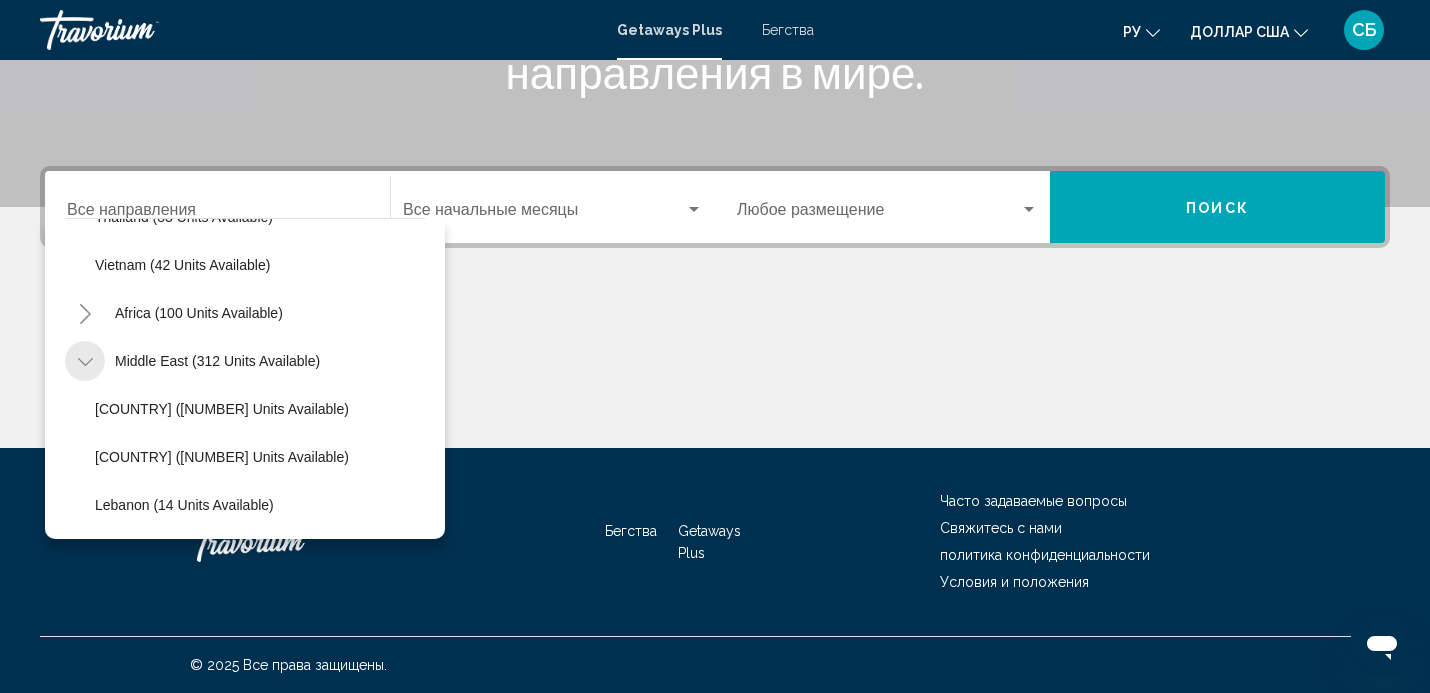 click 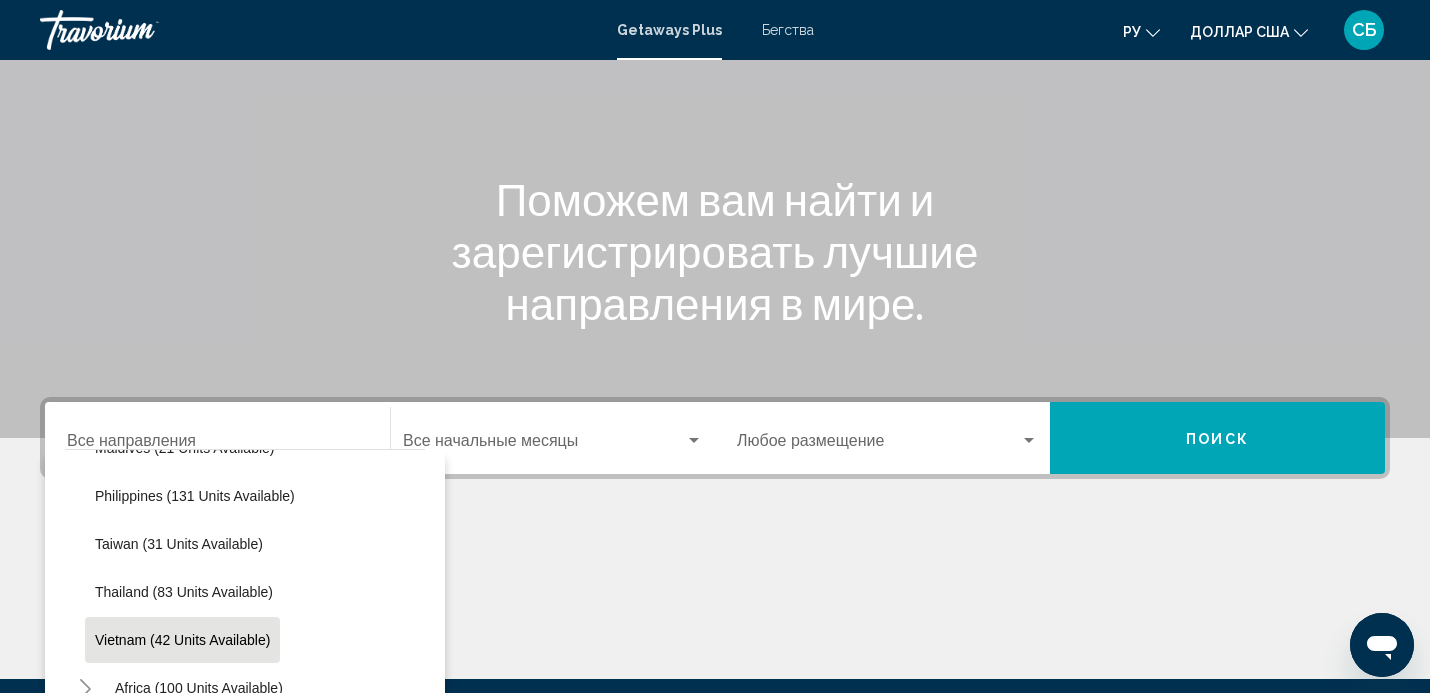 scroll, scrollTop: 149, scrollLeft: 0, axis: vertical 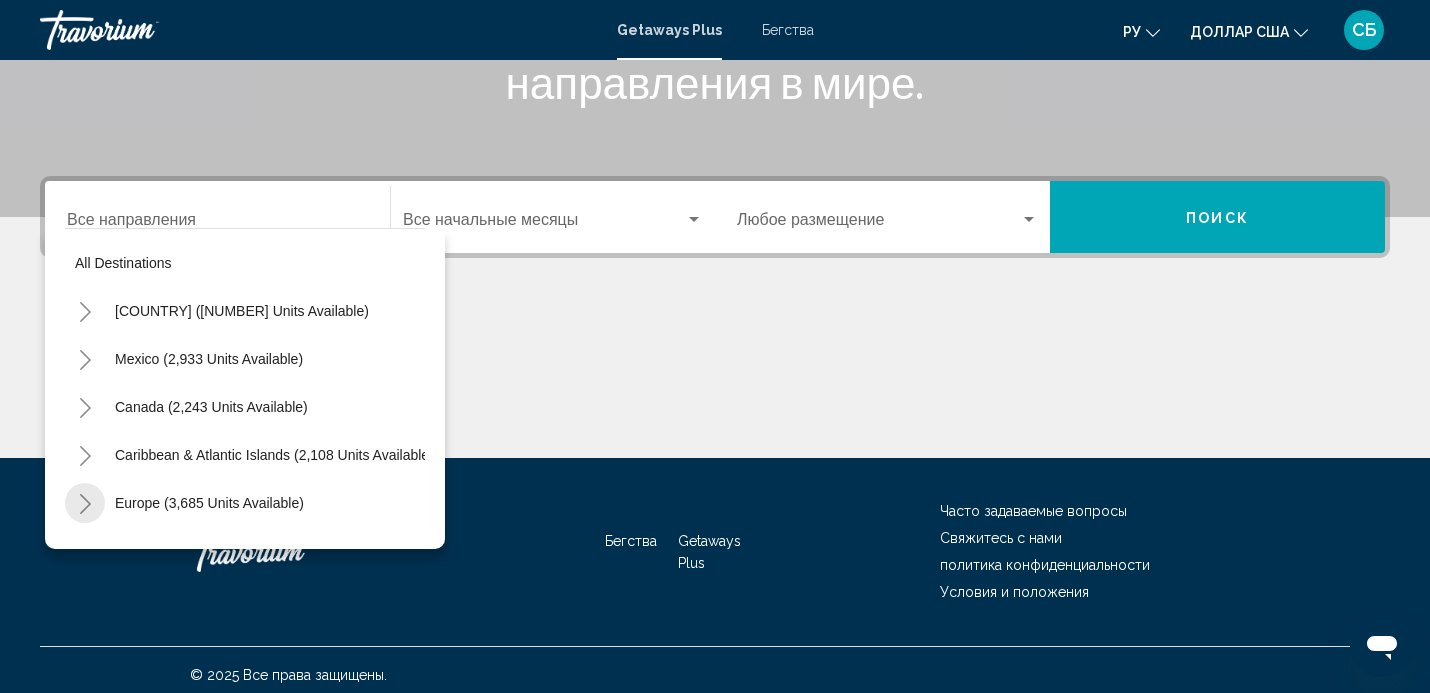 click 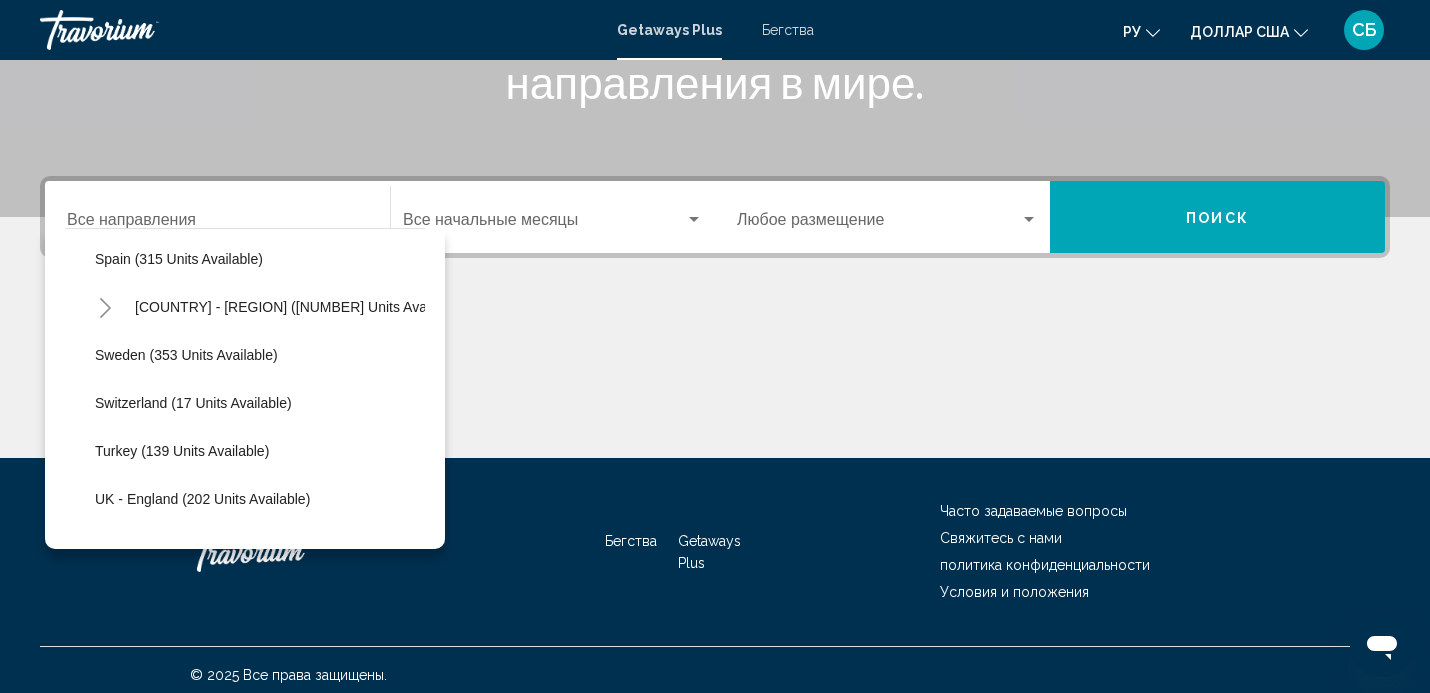 scroll, scrollTop: 803, scrollLeft: 0, axis: vertical 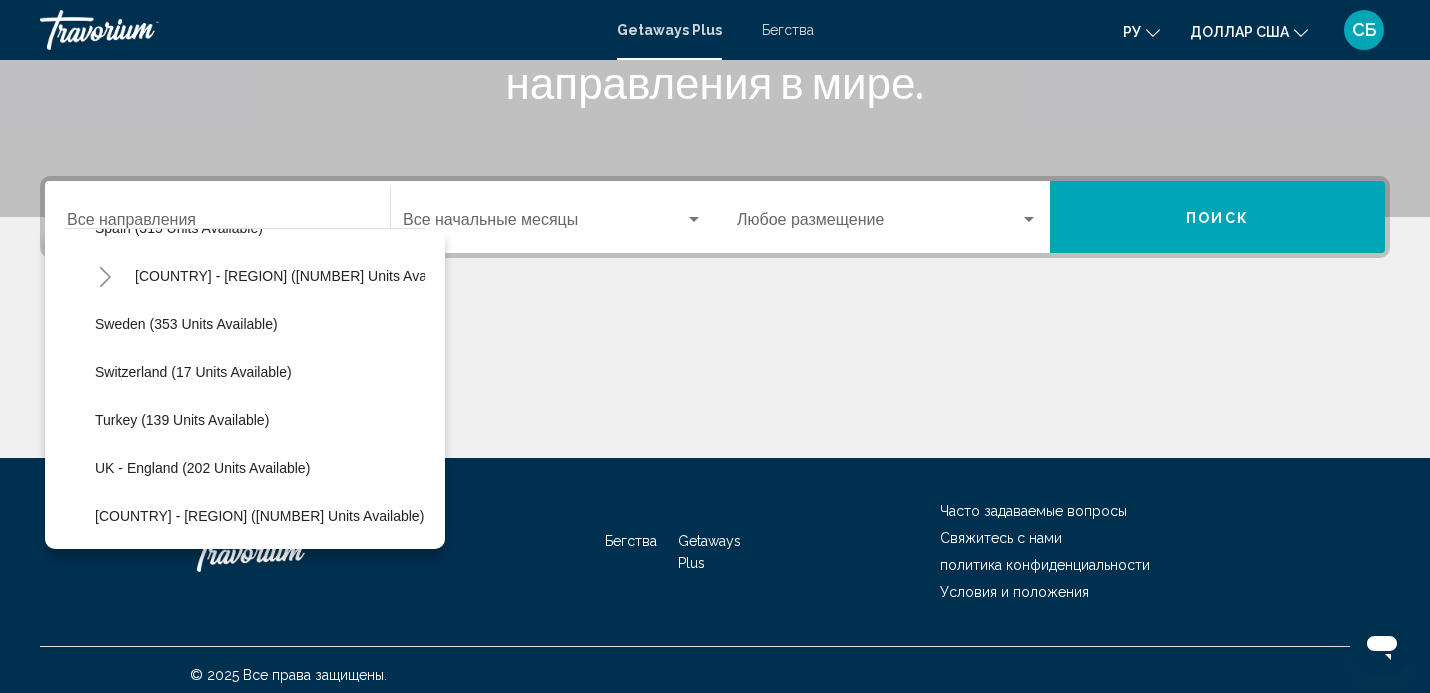 click on "Turkey (139 units available)" 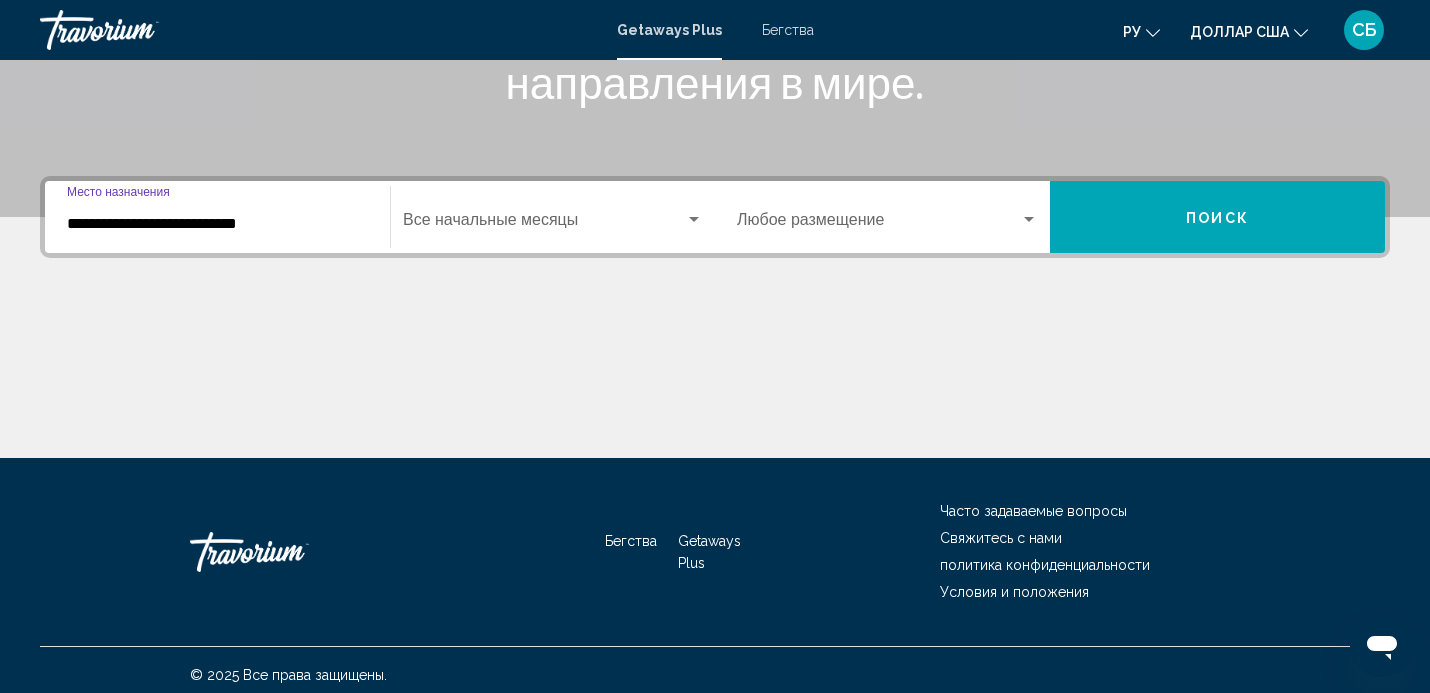 scroll, scrollTop: 393, scrollLeft: 0, axis: vertical 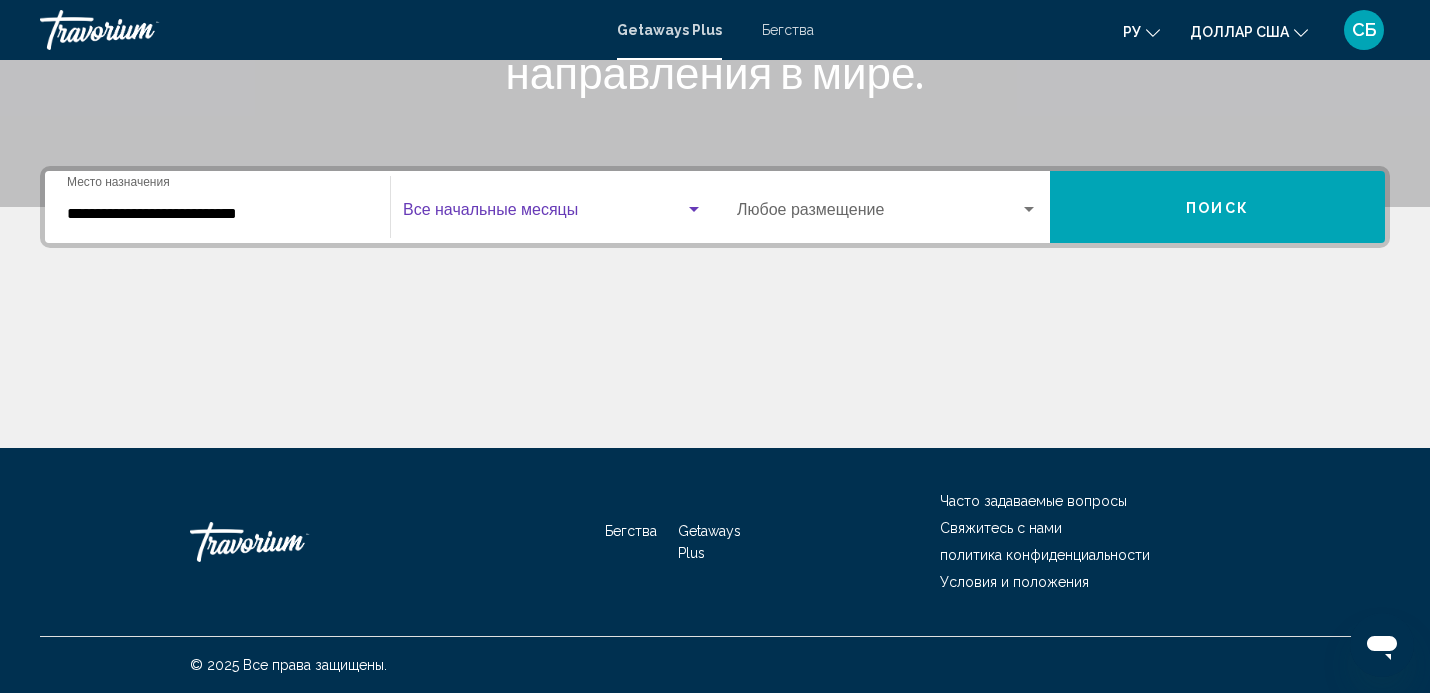 click at bounding box center [694, 209] 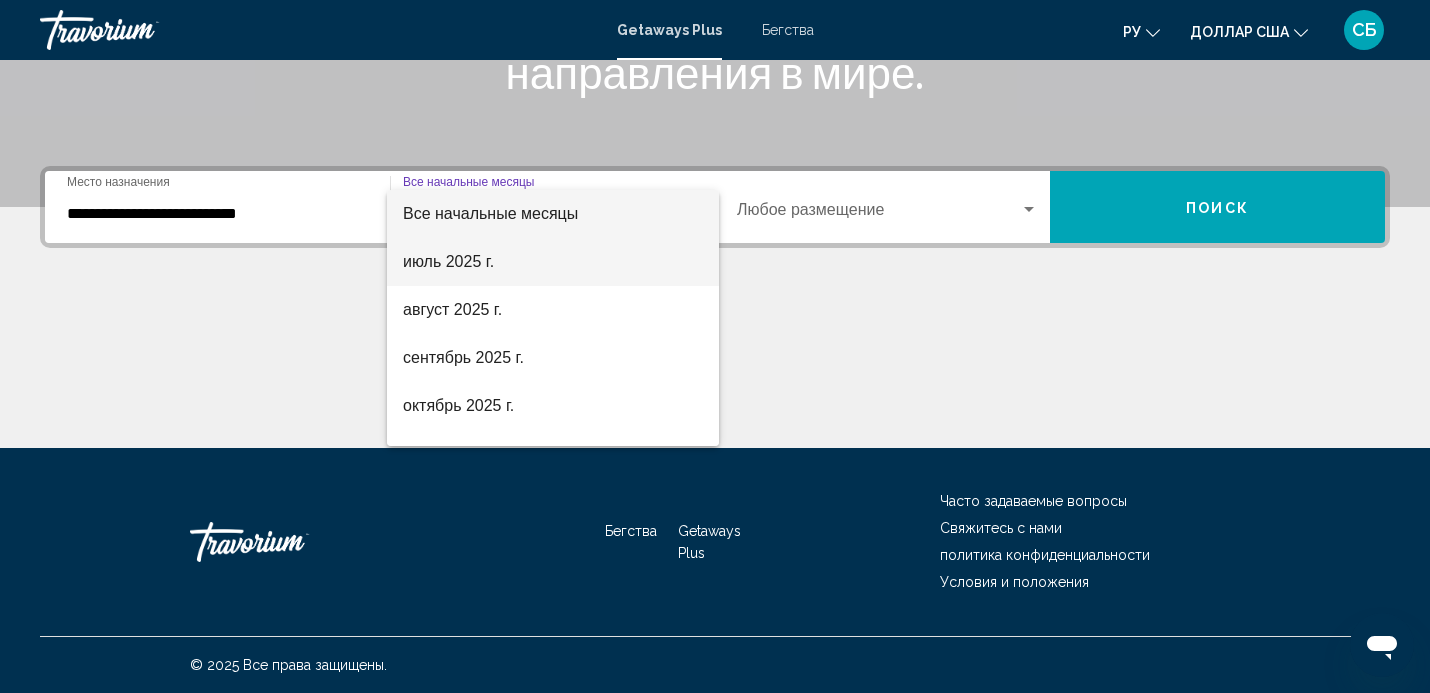 click on "июль 2025 г." at bounding box center [553, 262] 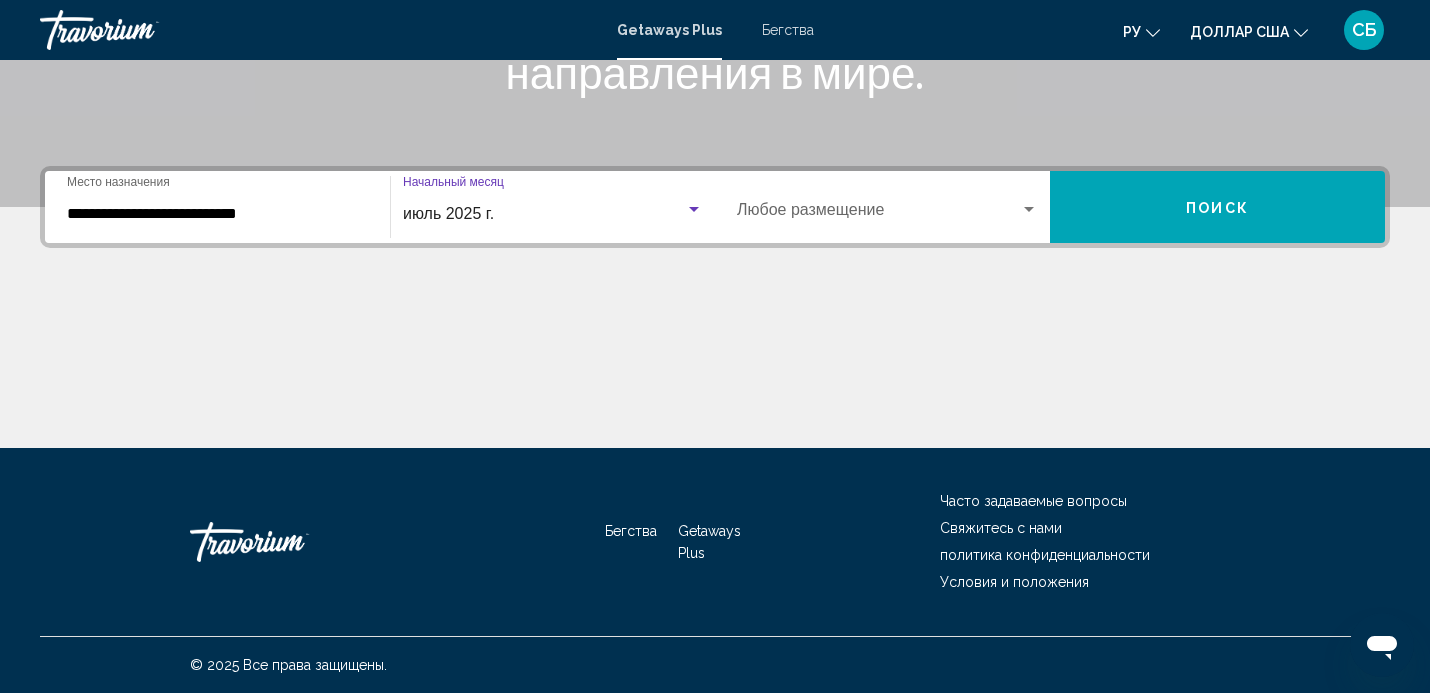 click at bounding box center (1029, 210) 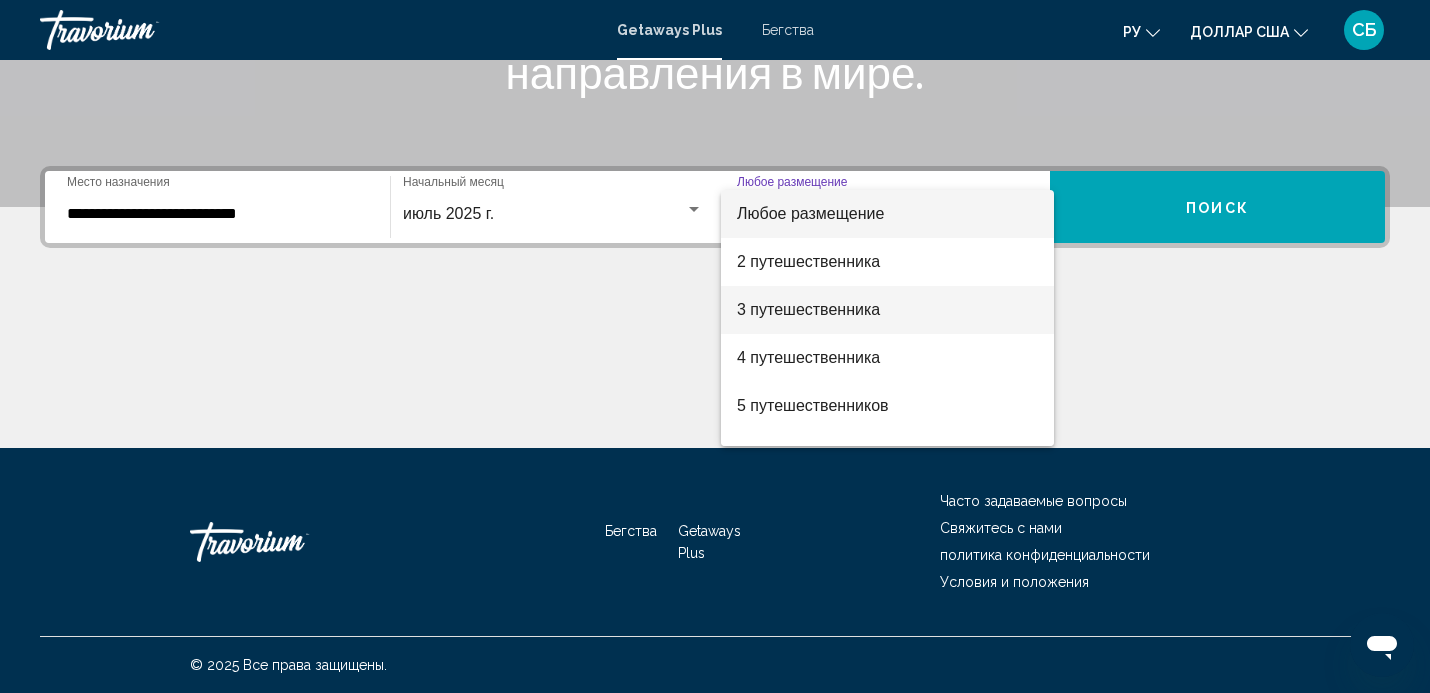 click on "3 путешественника" at bounding box center [808, 309] 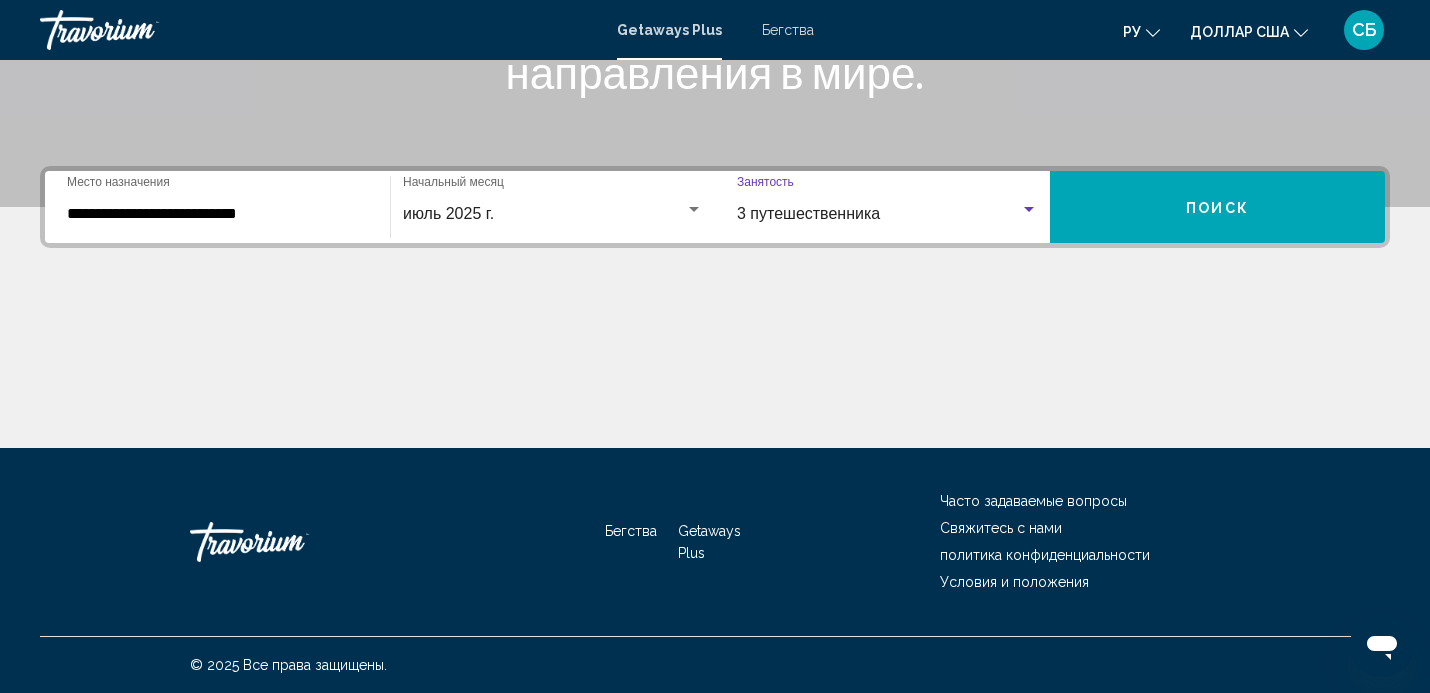 click on "Поиск" at bounding box center [1217, 207] 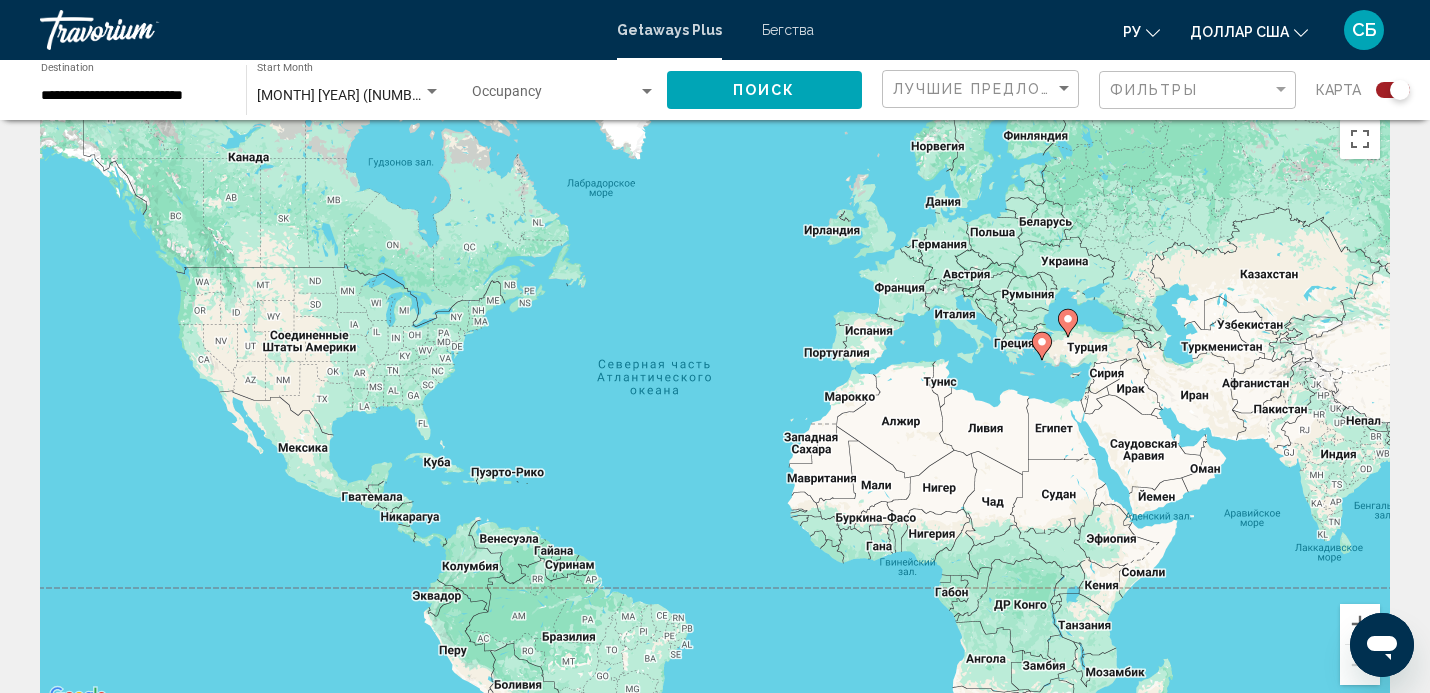 scroll, scrollTop: 0, scrollLeft: 0, axis: both 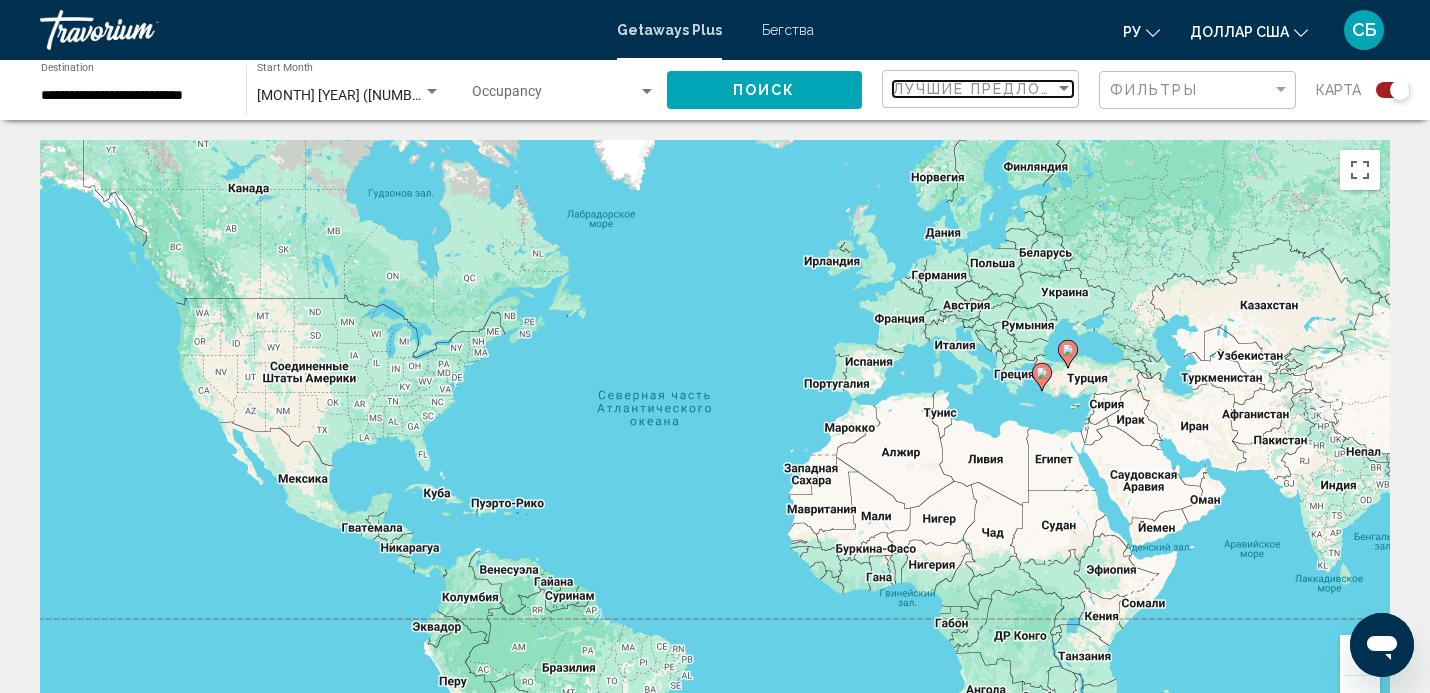 click at bounding box center [1064, 88] 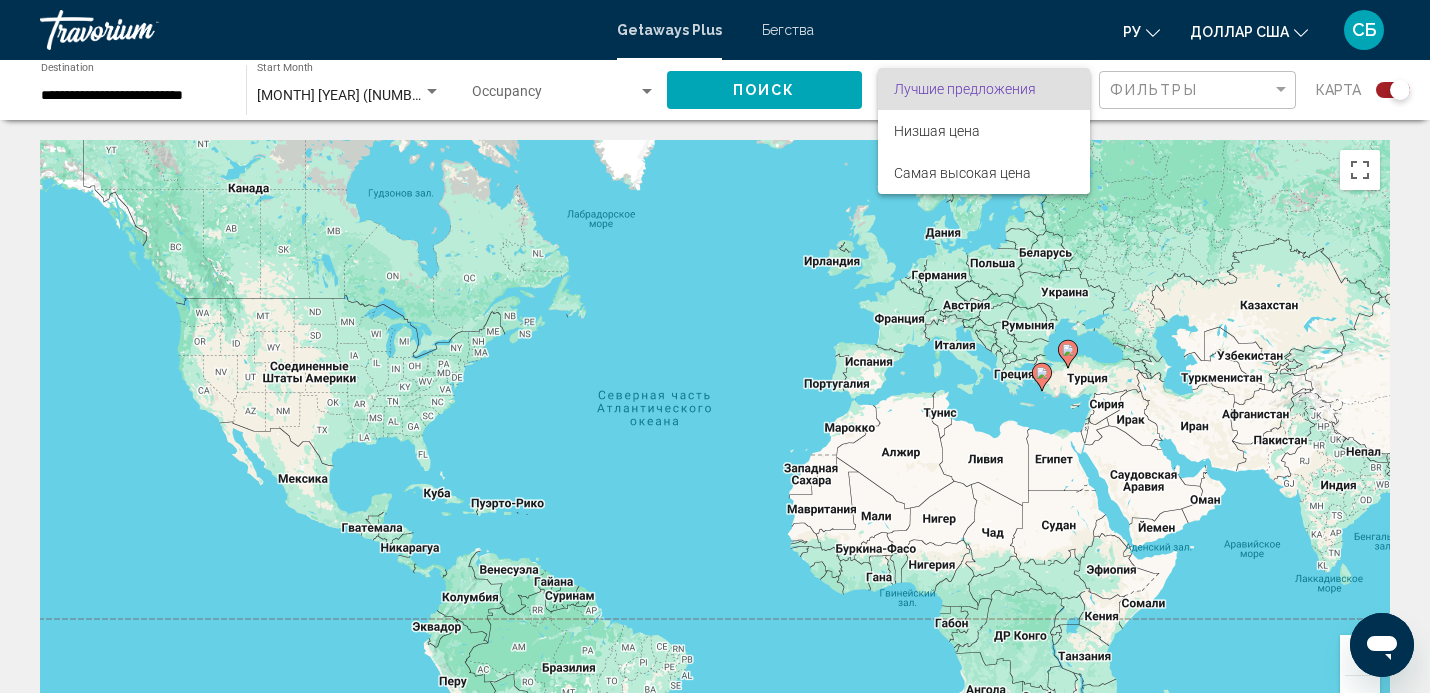 click at bounding box center (715, 346) 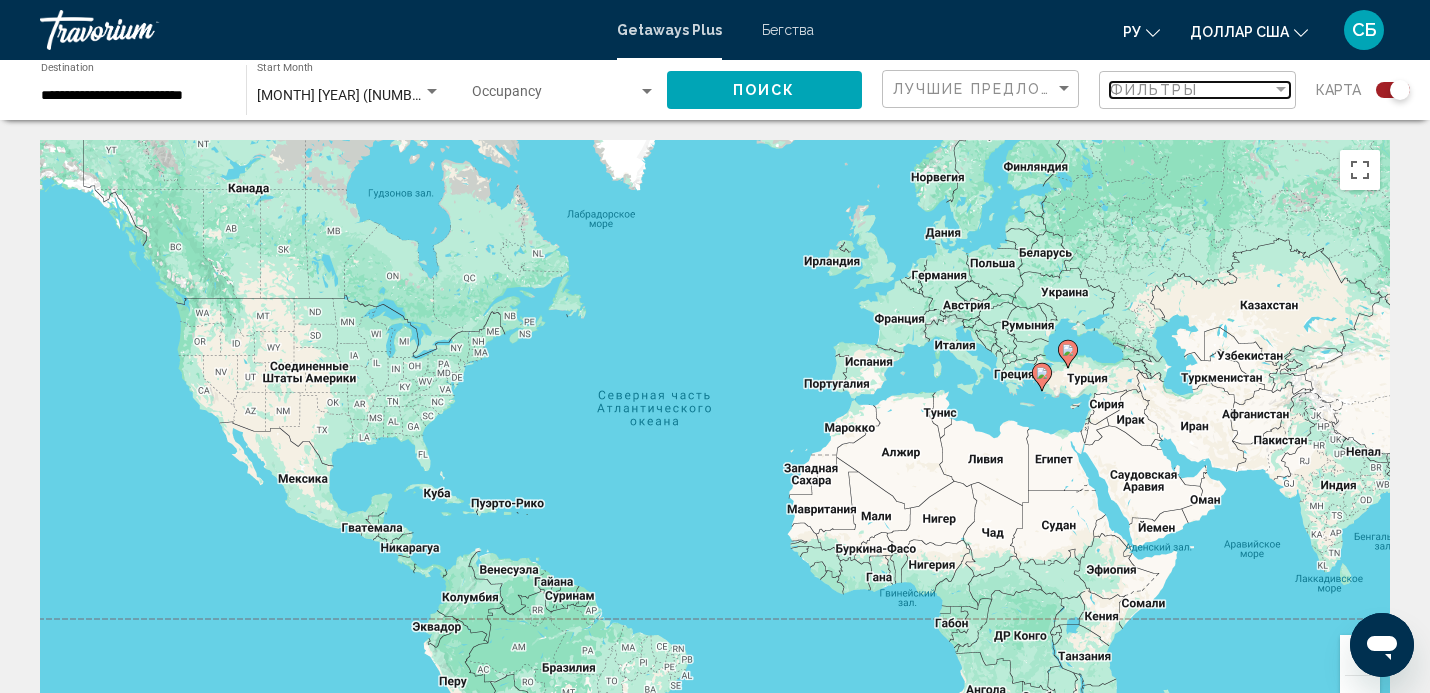click at bounding box center [1281, 89] 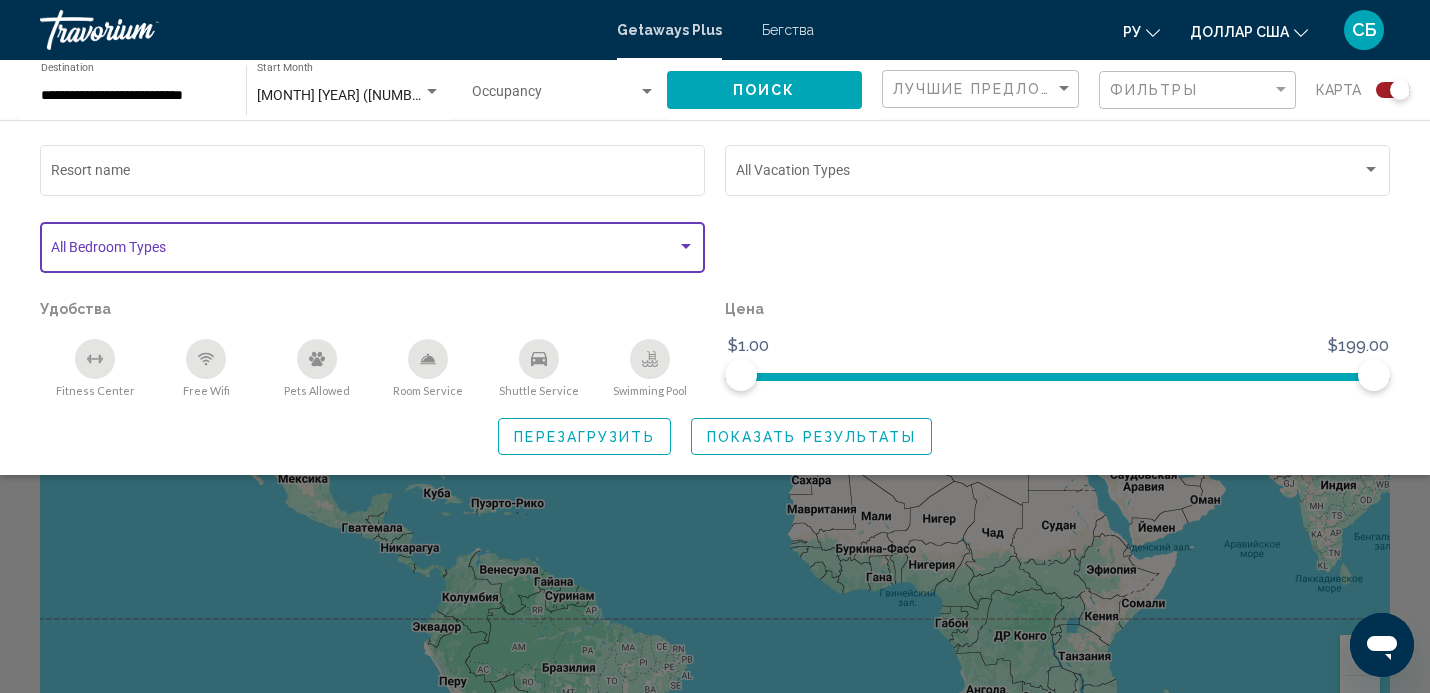 click at bounding box center (686, 247) 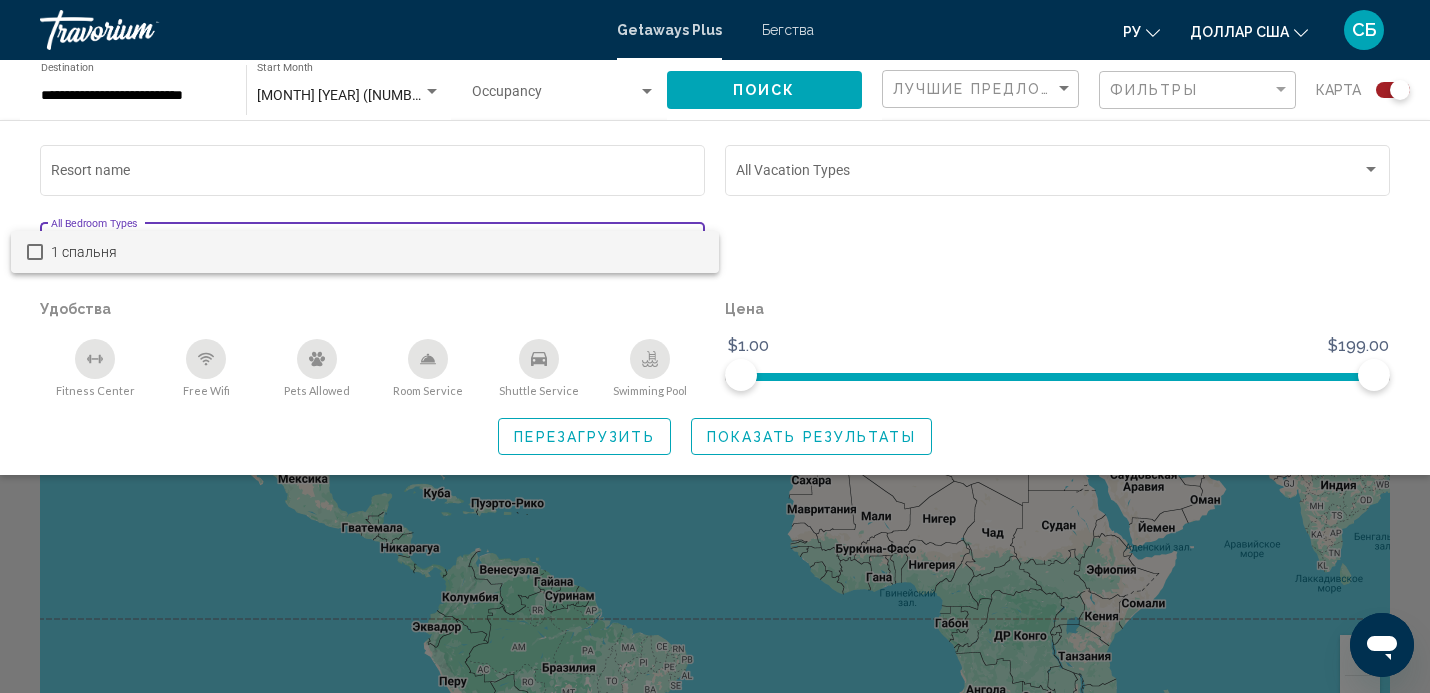 click at bounding box center [715, 346] 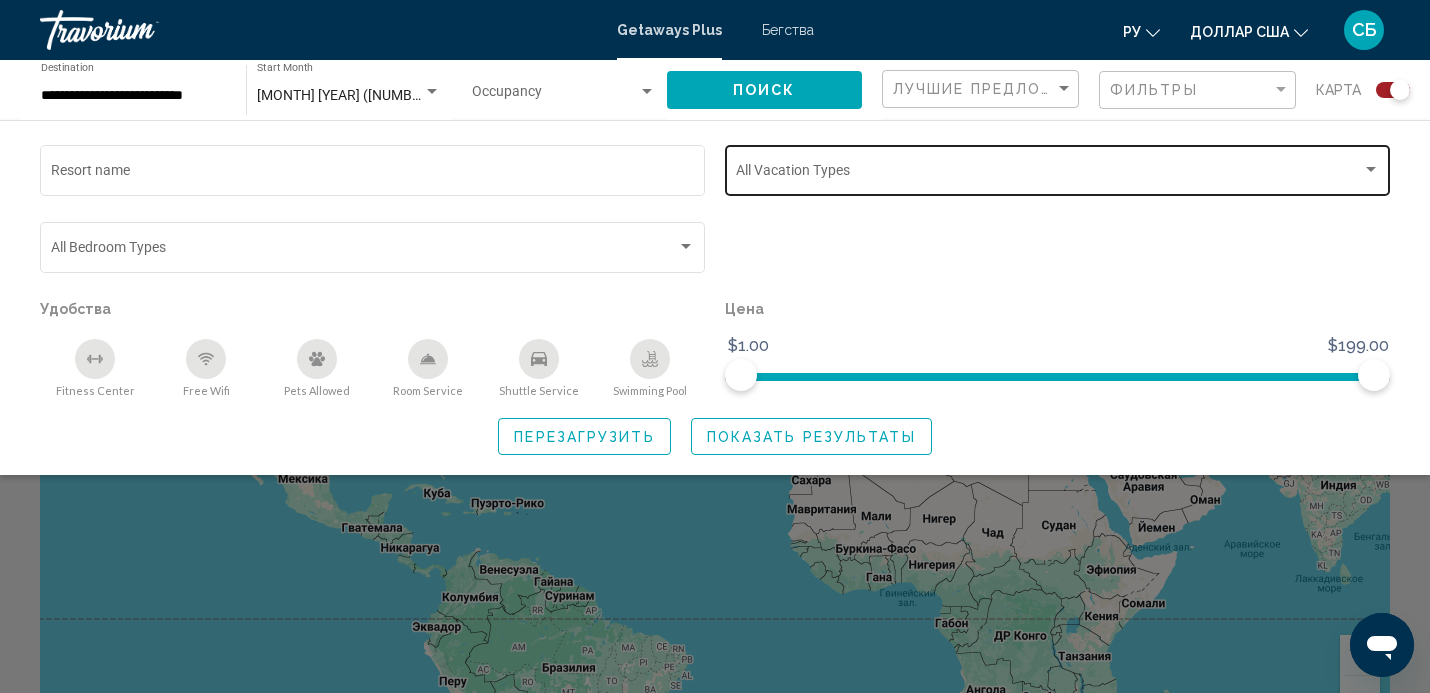 click at bounding box center [1371, 169] 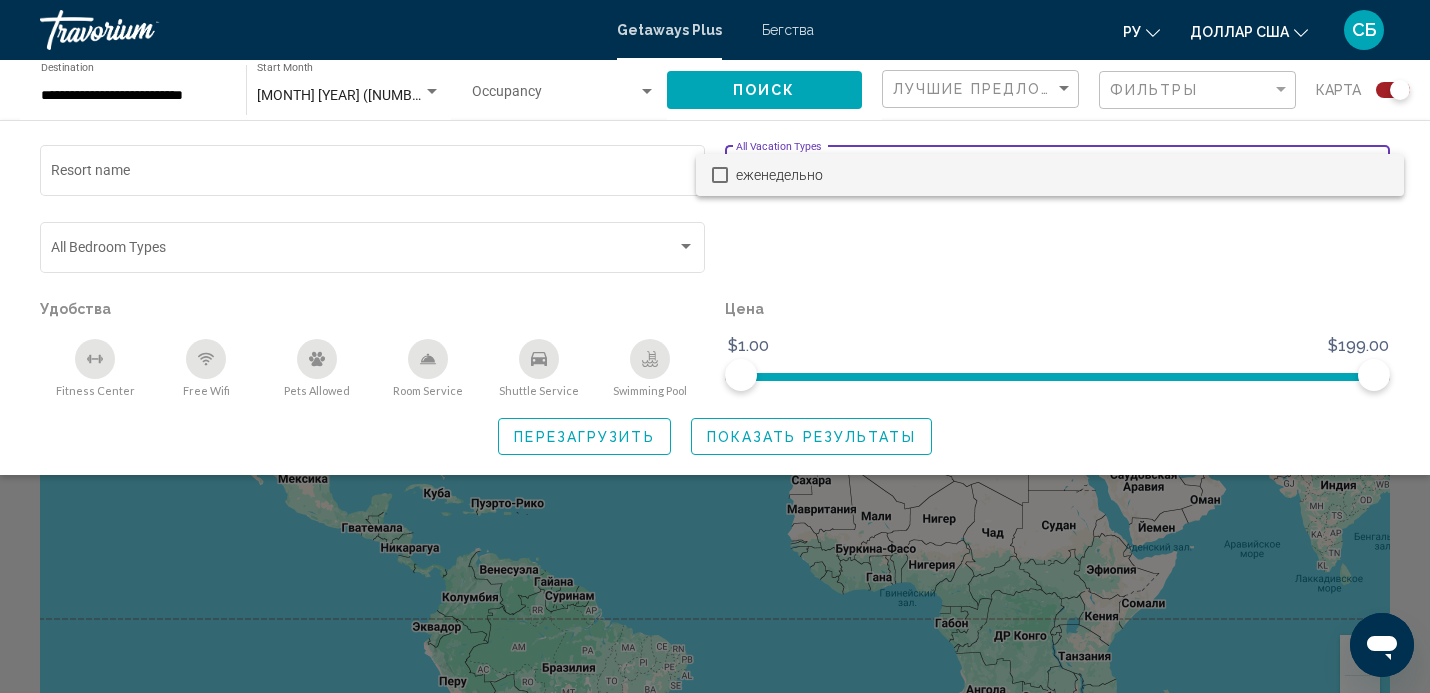 click at bounding box center (715, 346) 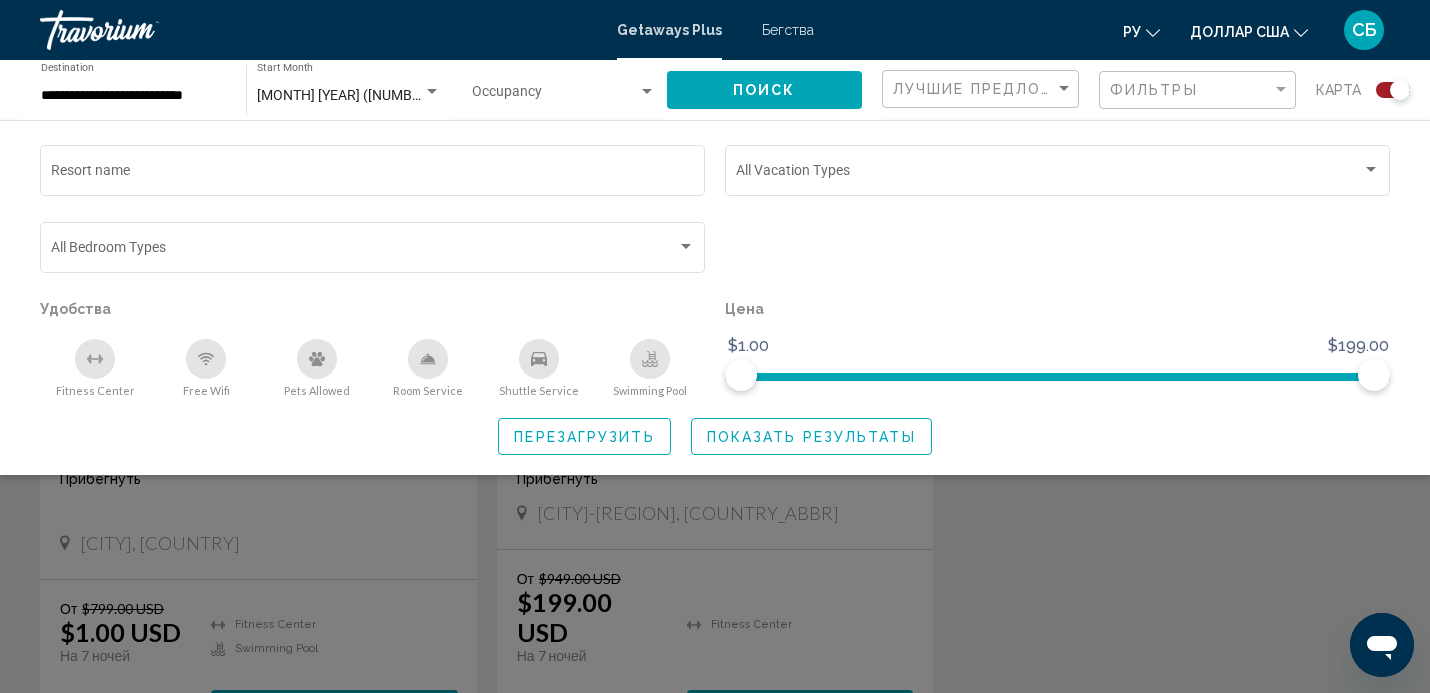 scroll, scrollTop: 1107, scrollLeft: 0, axis: vertical 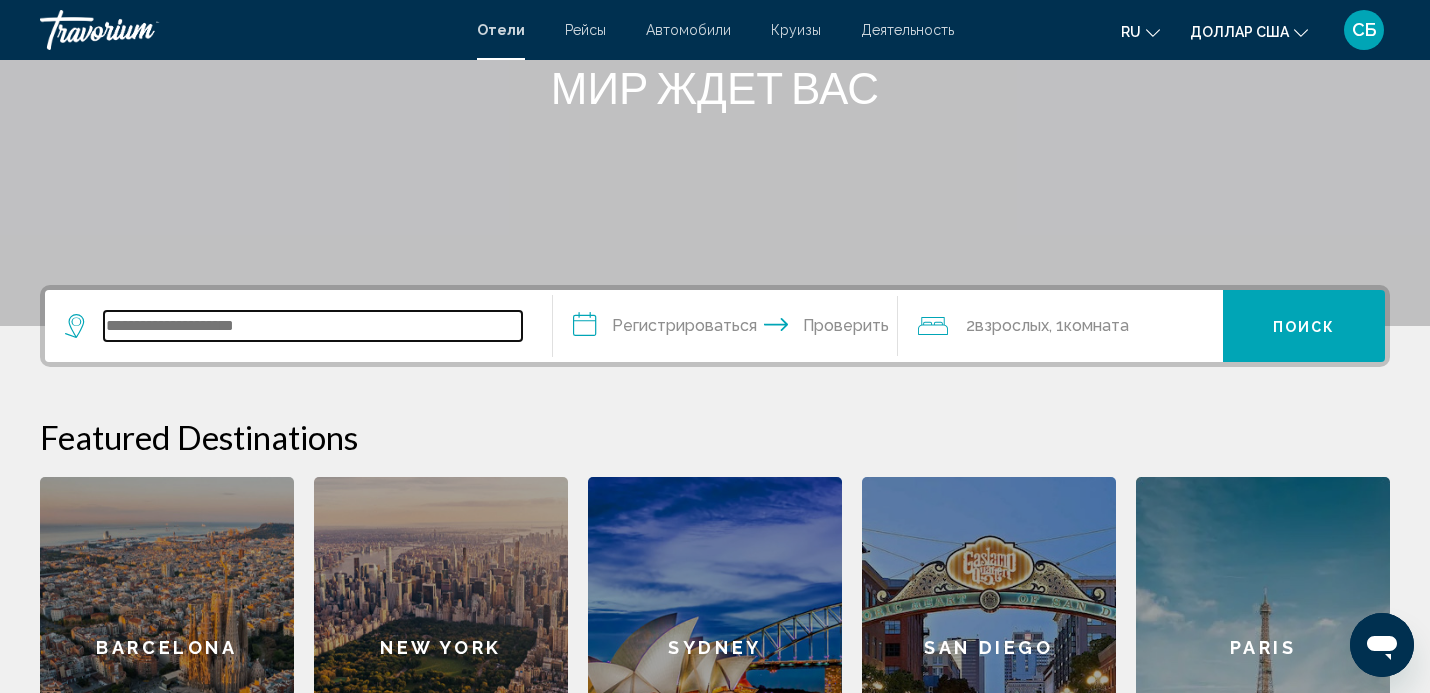 click at bounding box center (313, 326) 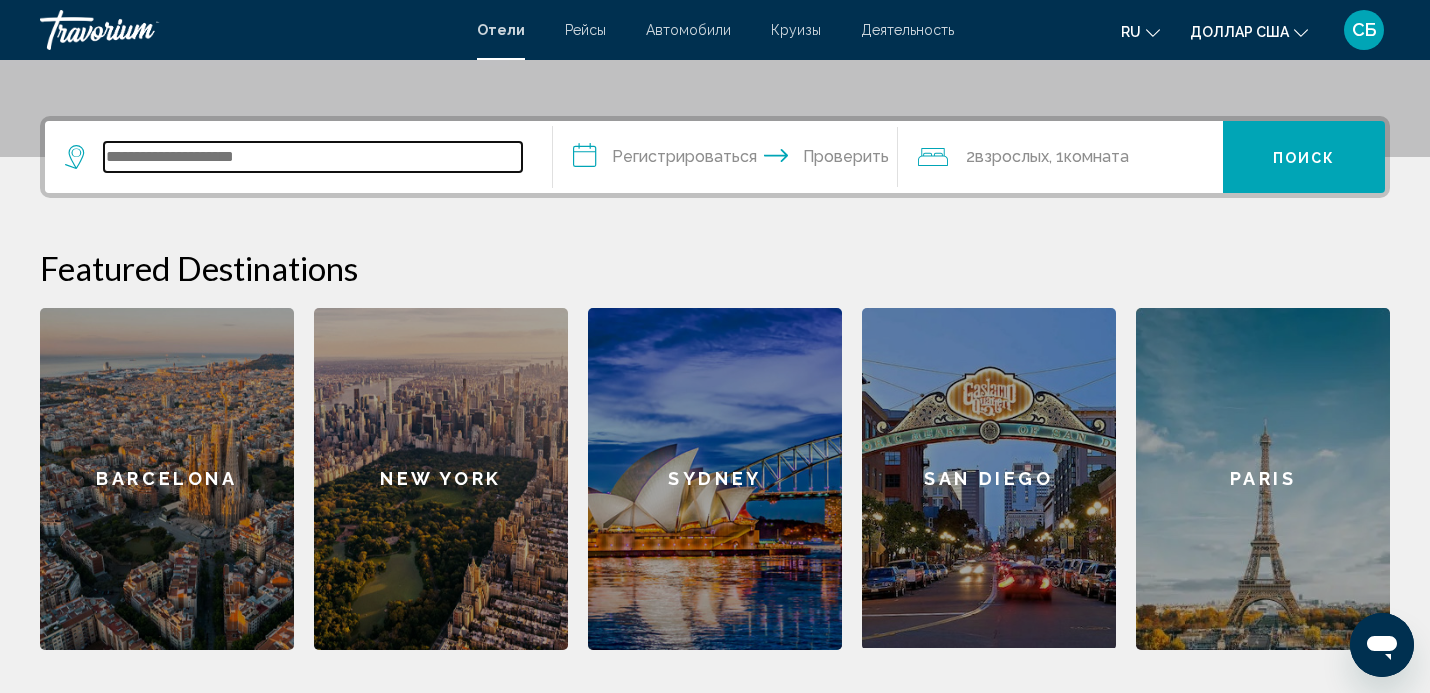 scroll, scrollTop: 494, scrollLeft: 0, axis: vertical 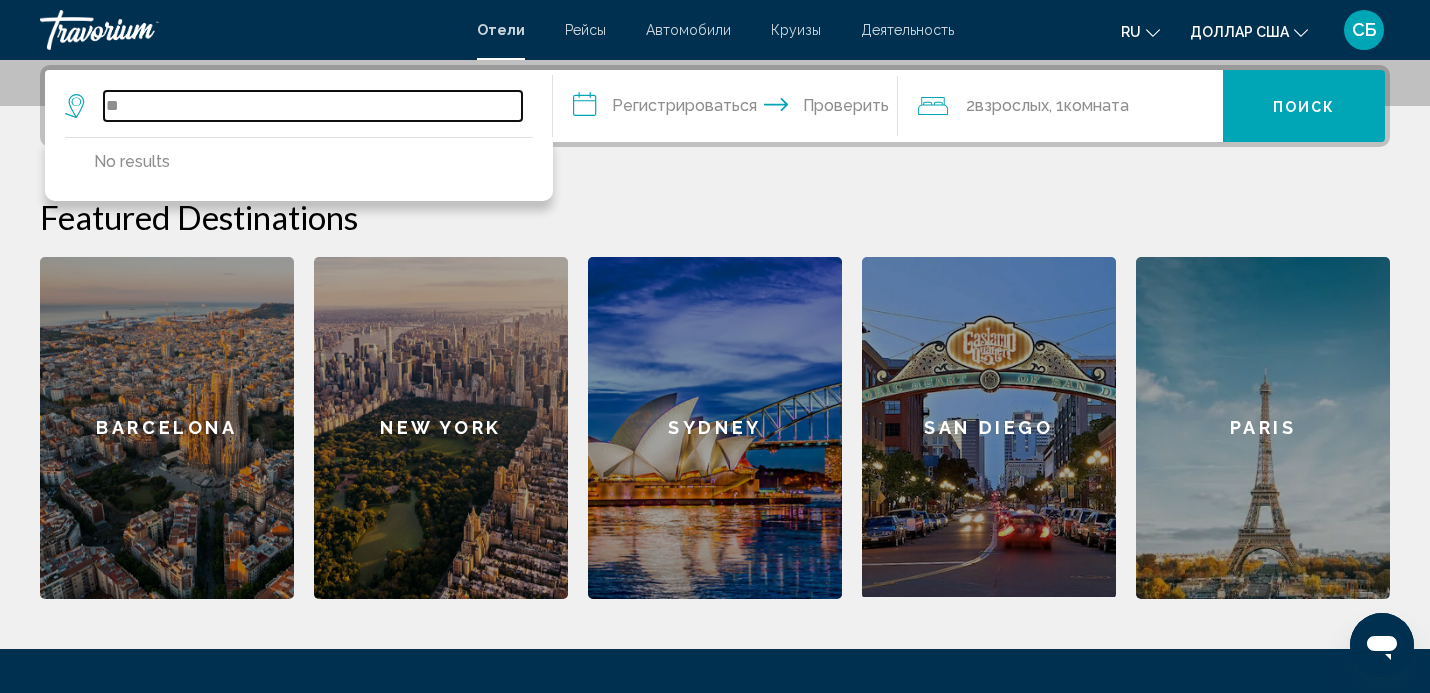 type on "*" 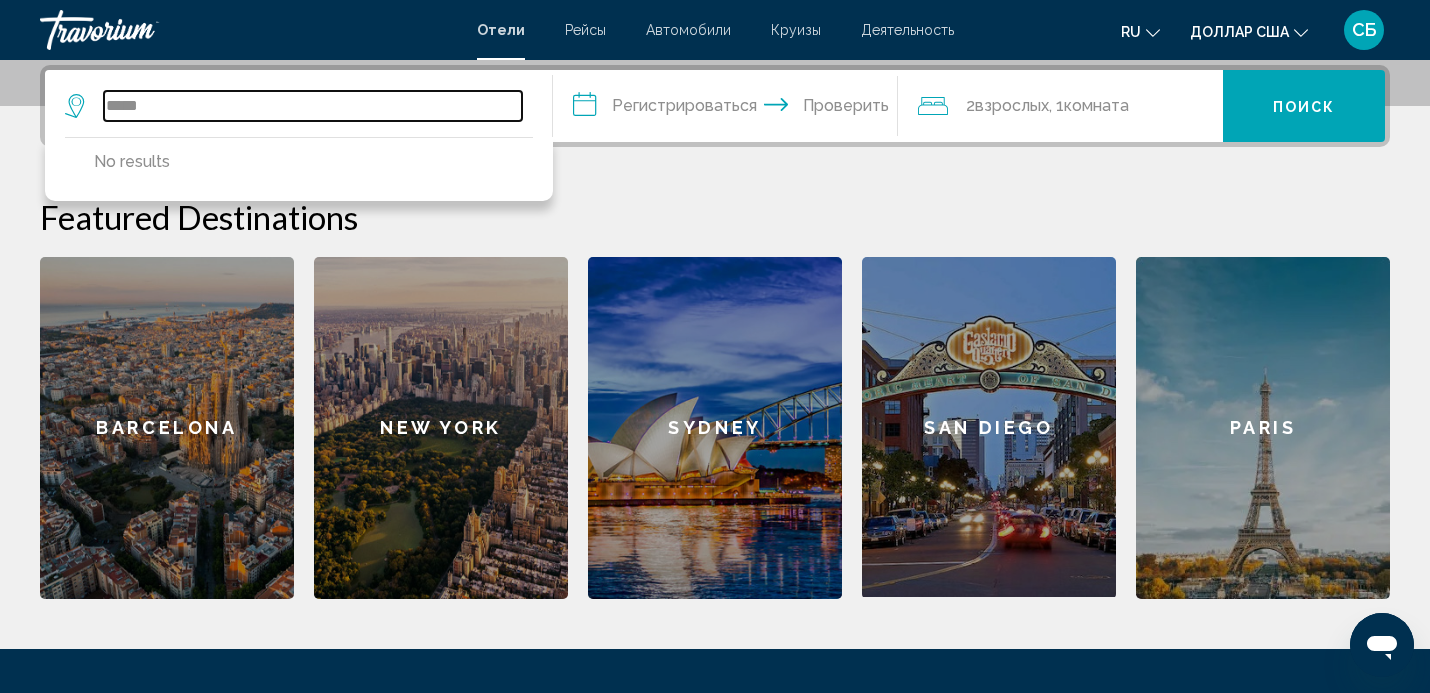 type on "******" 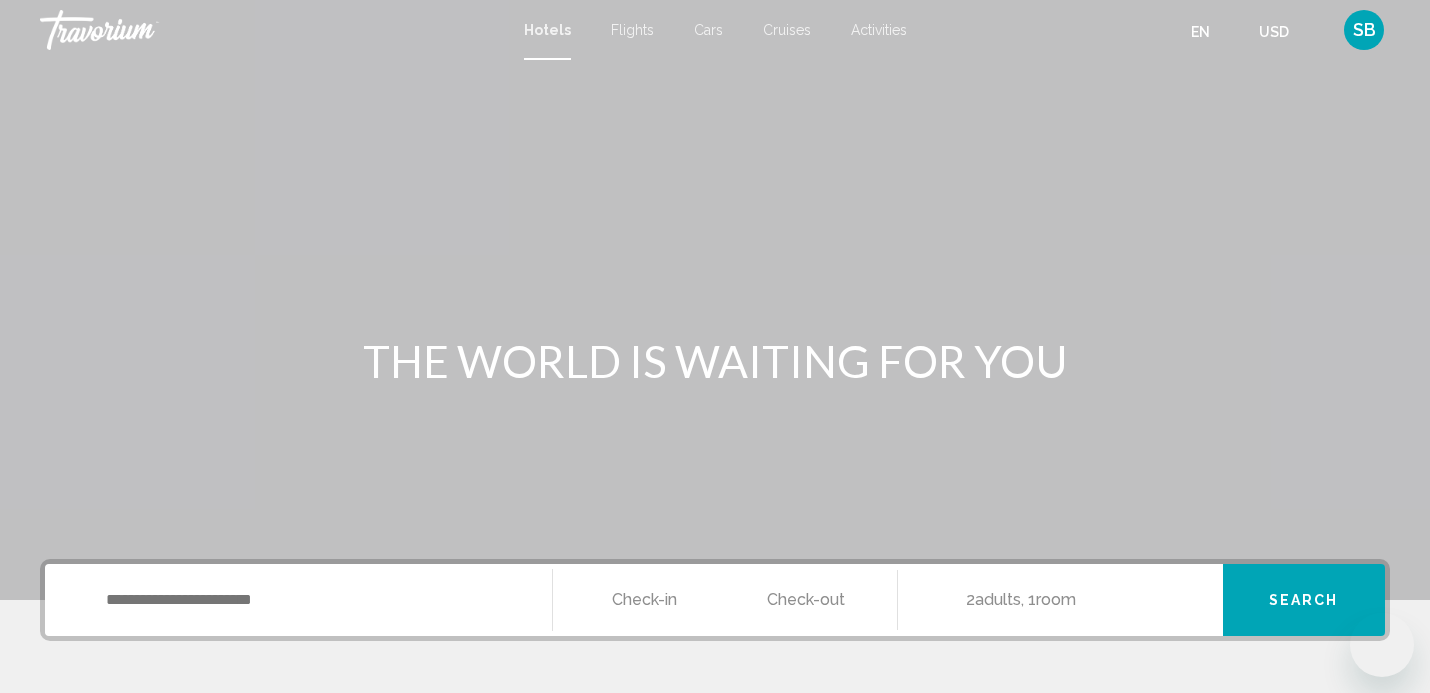 scroll, scrollTop: 0, scrollLeft: 0, axis: both 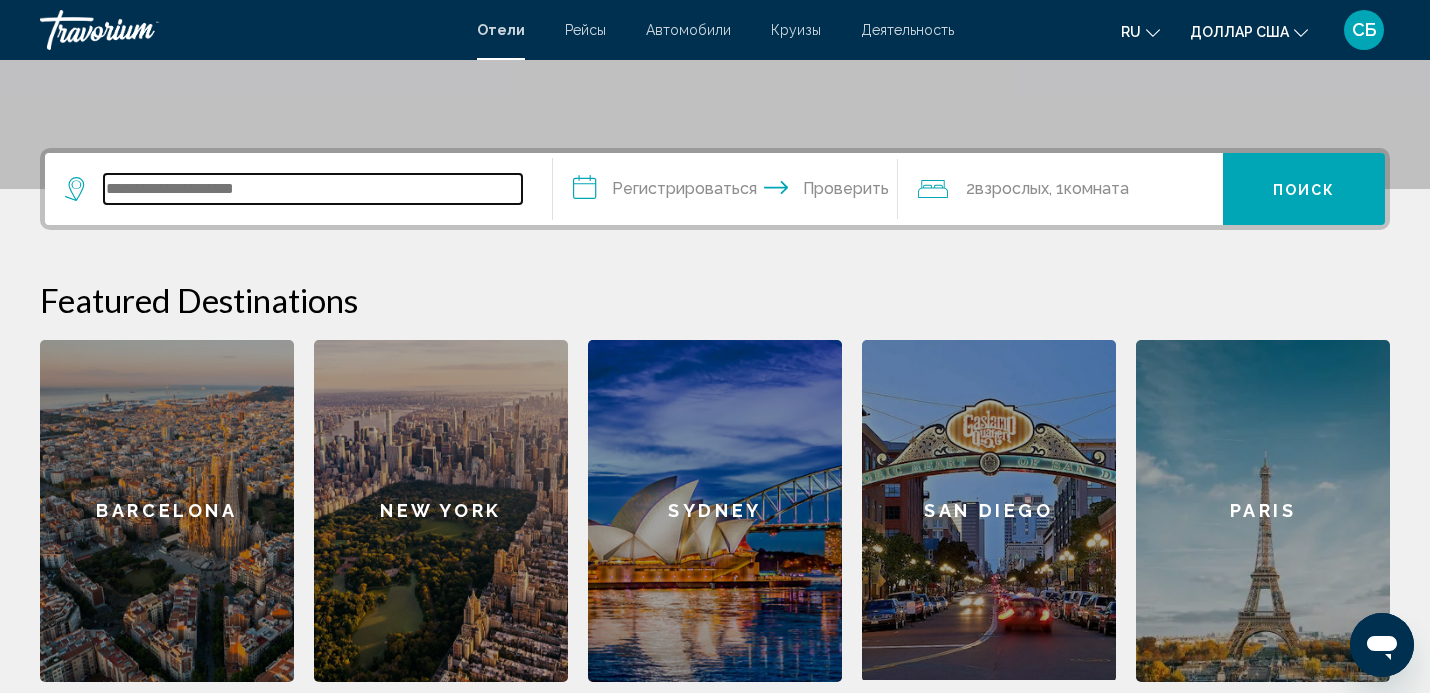 click at bounding box center [313, 189] 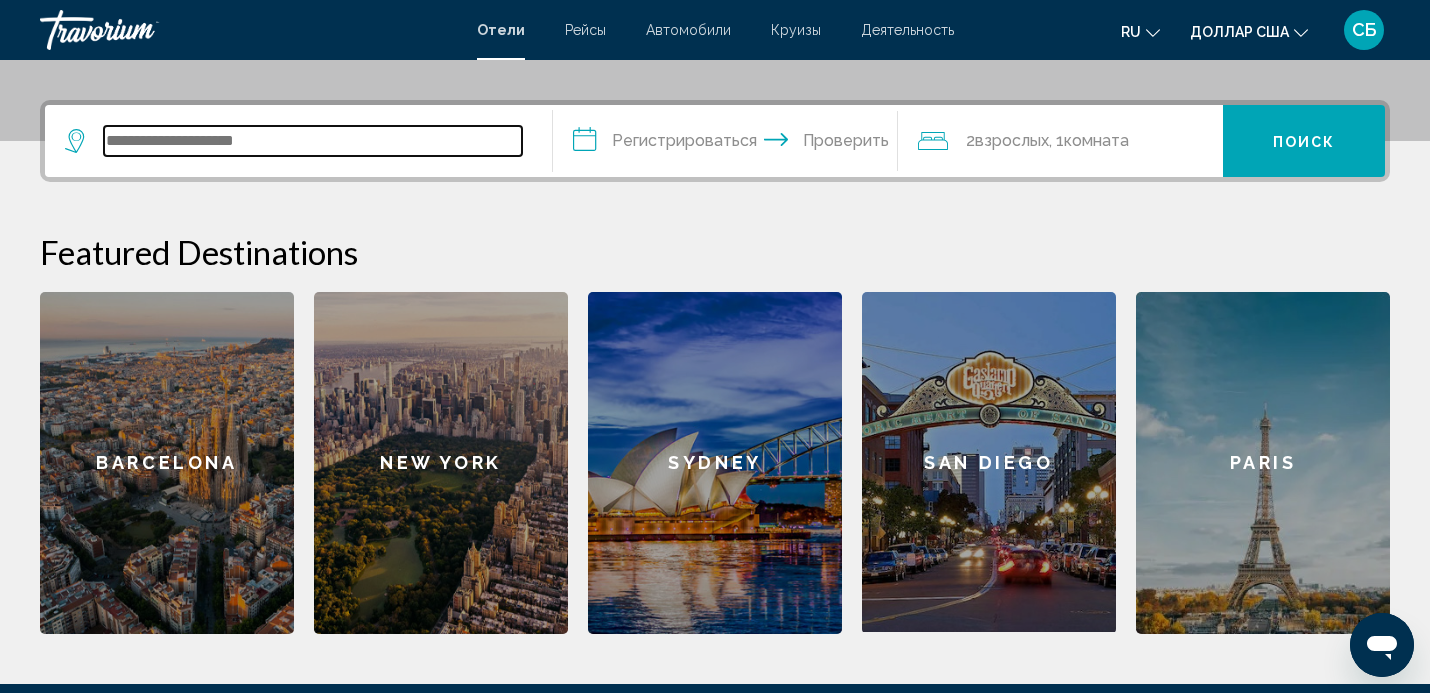 scroll, scrollTop: 494, scrollLeft: 0, axis: vertical 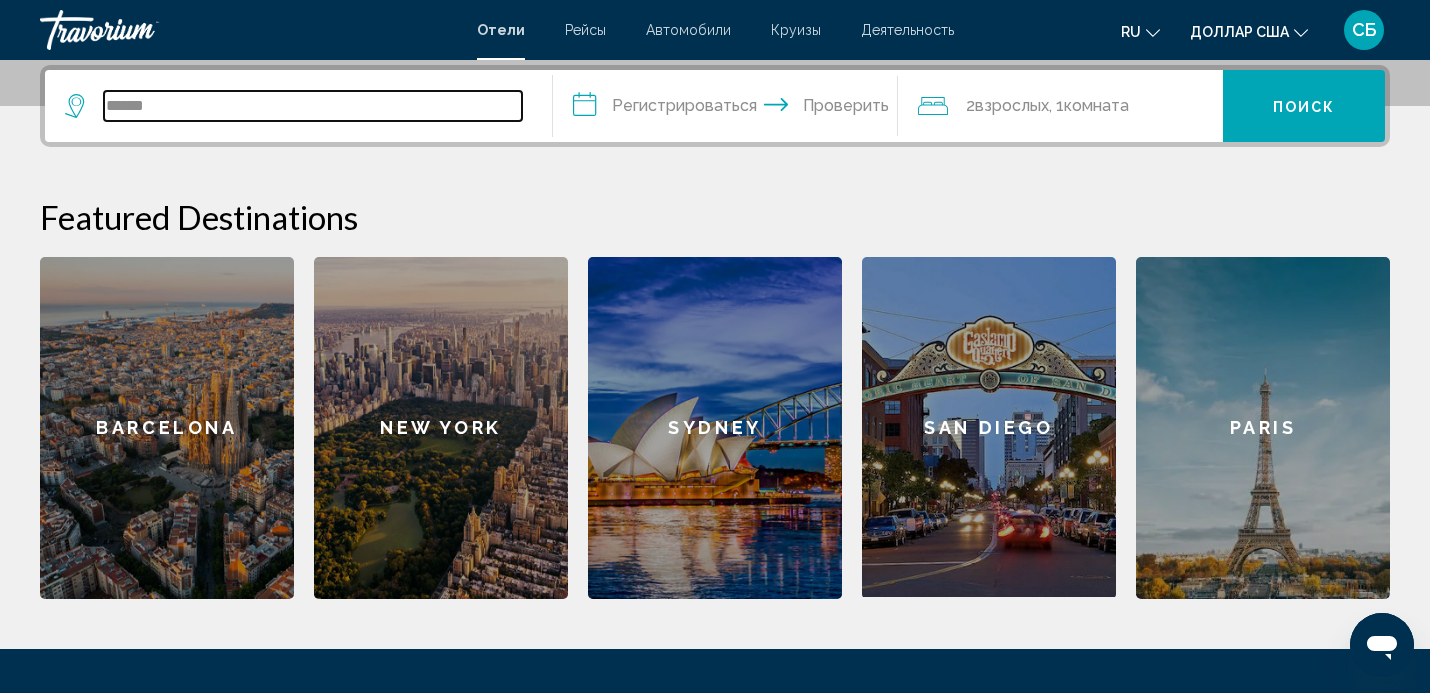 click on "******" at bounding box center [313, 106] 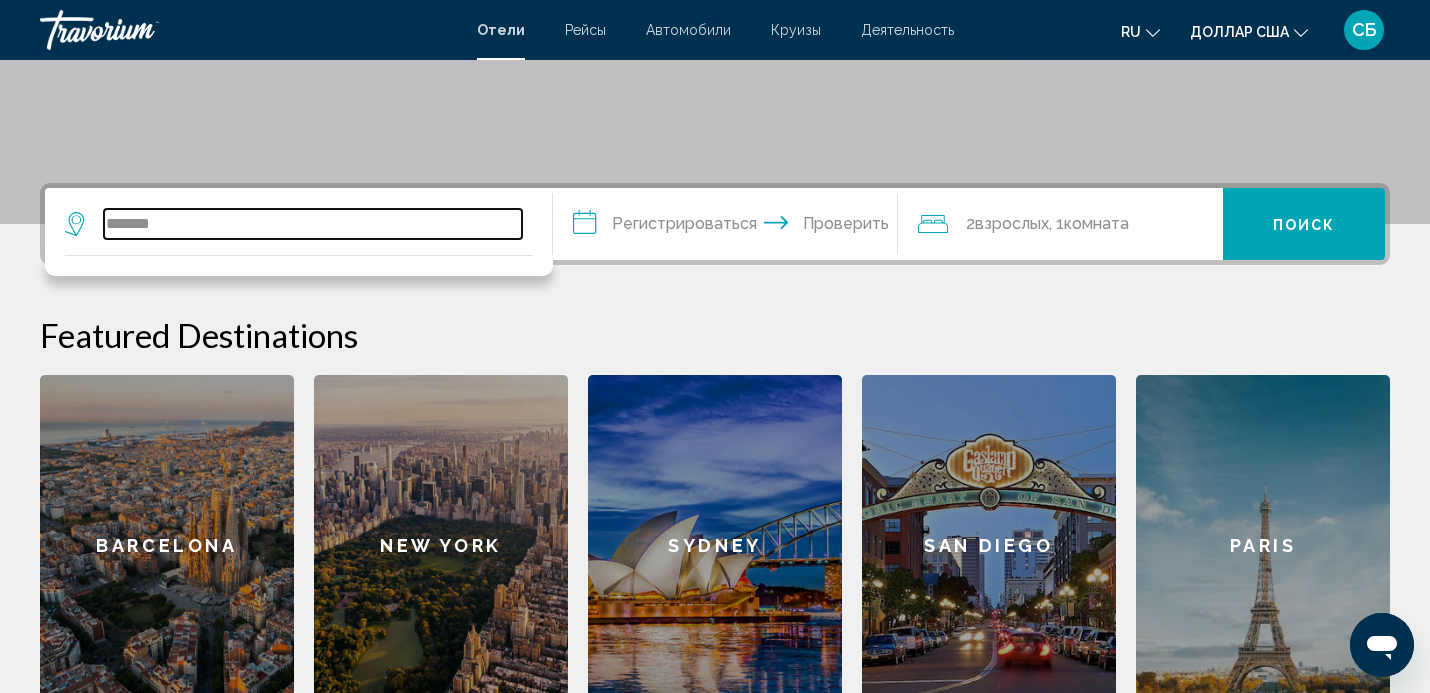 scroll, scrollTop: 356, scrollLeft: 0, axis: vertical 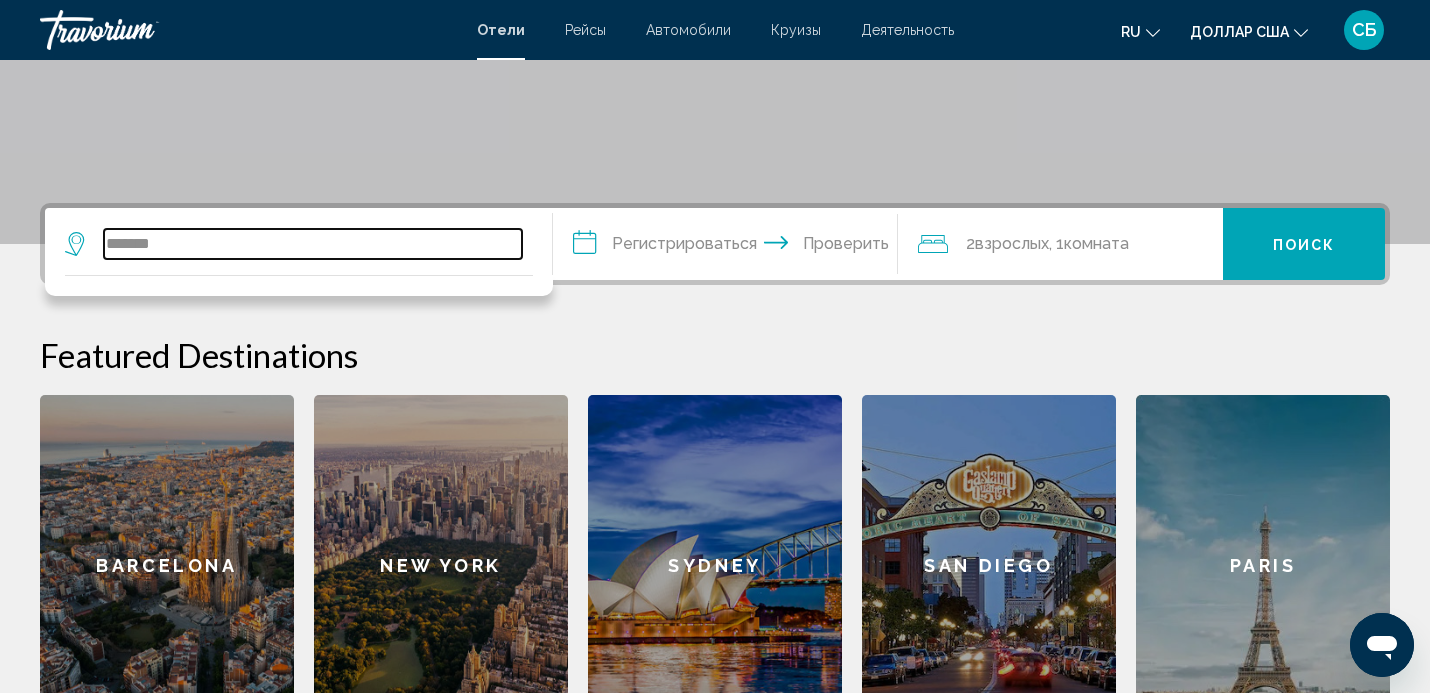 type on "******" 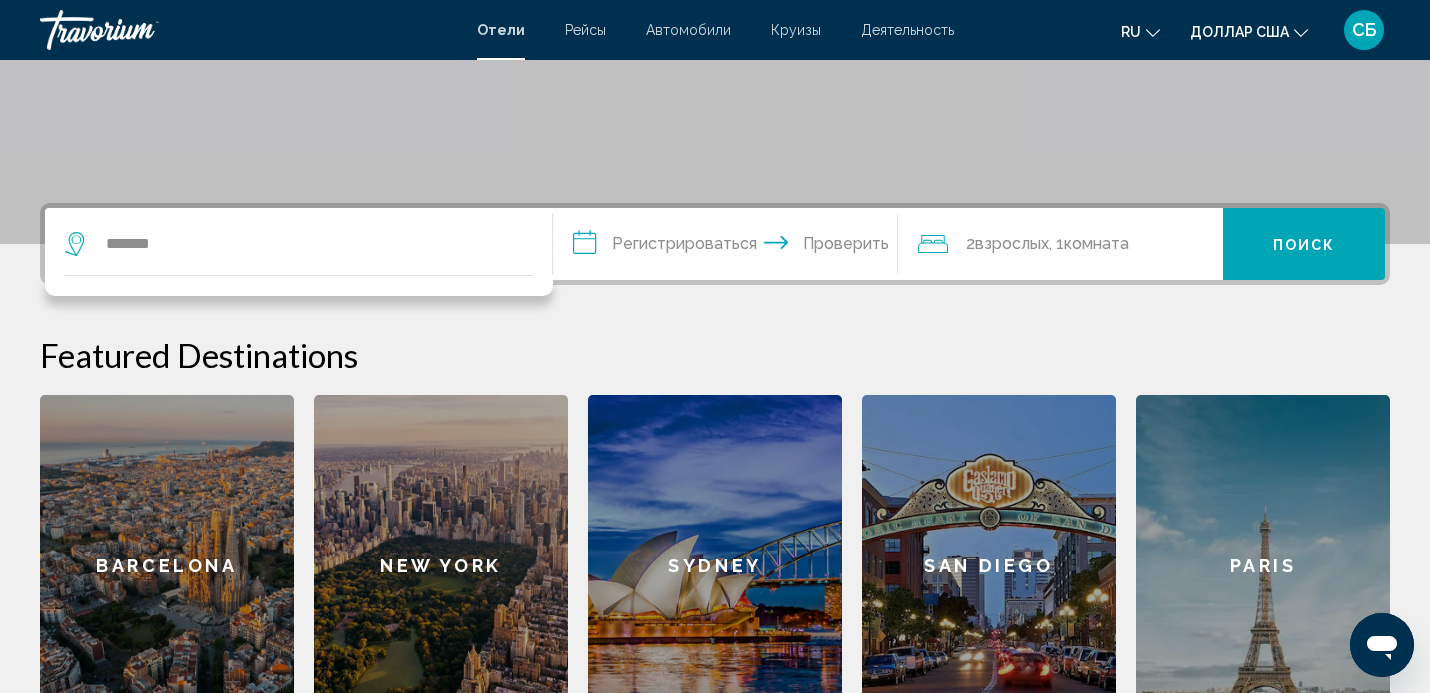 click on "**********" at bounding box center (729, 247) 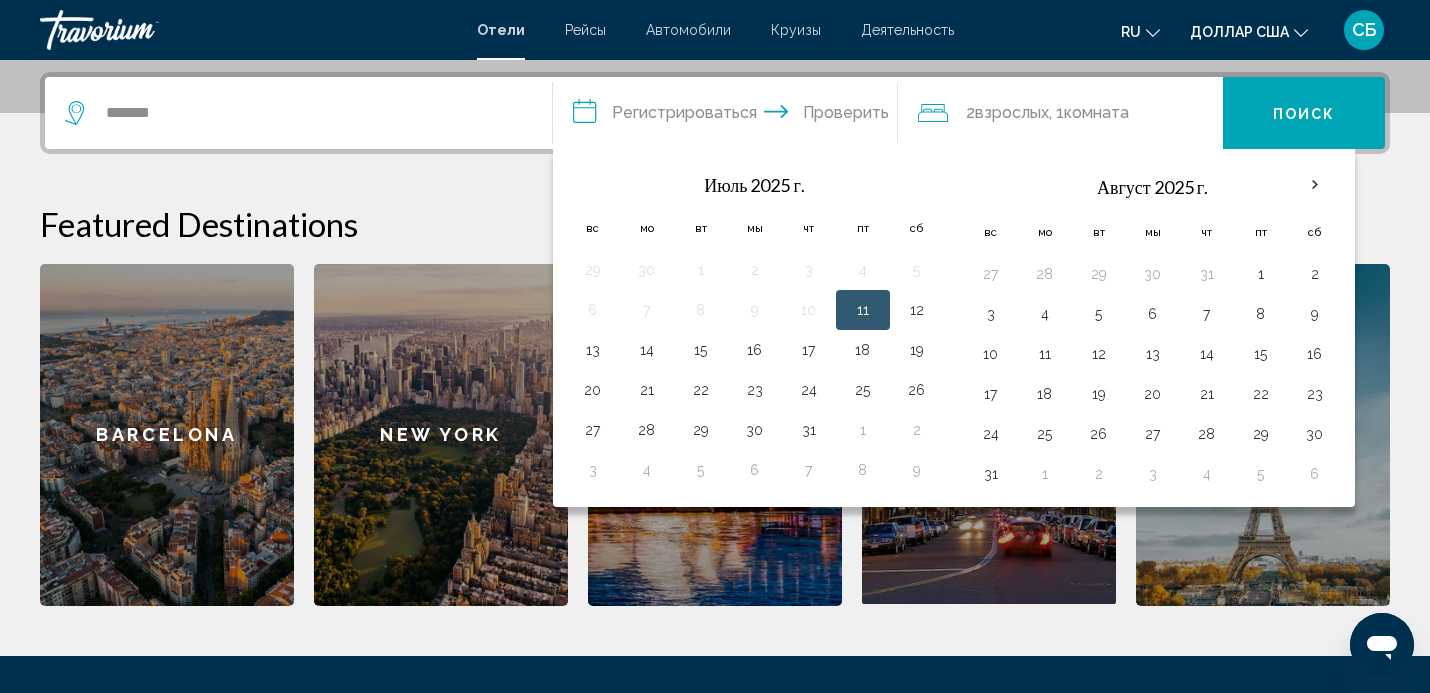 scroll, scrollTop: 494, scrollLeft: 0, axis: vertical 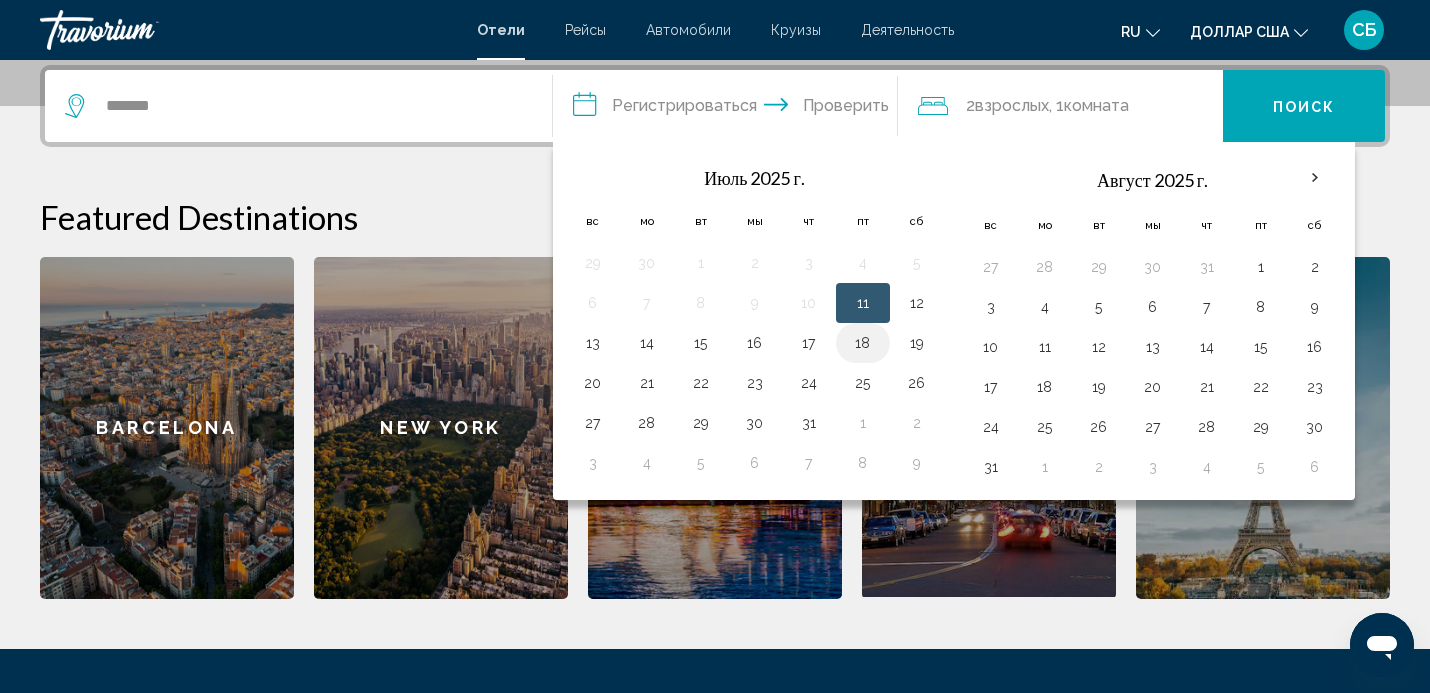 click on "18" at bounding box center (863, 343) 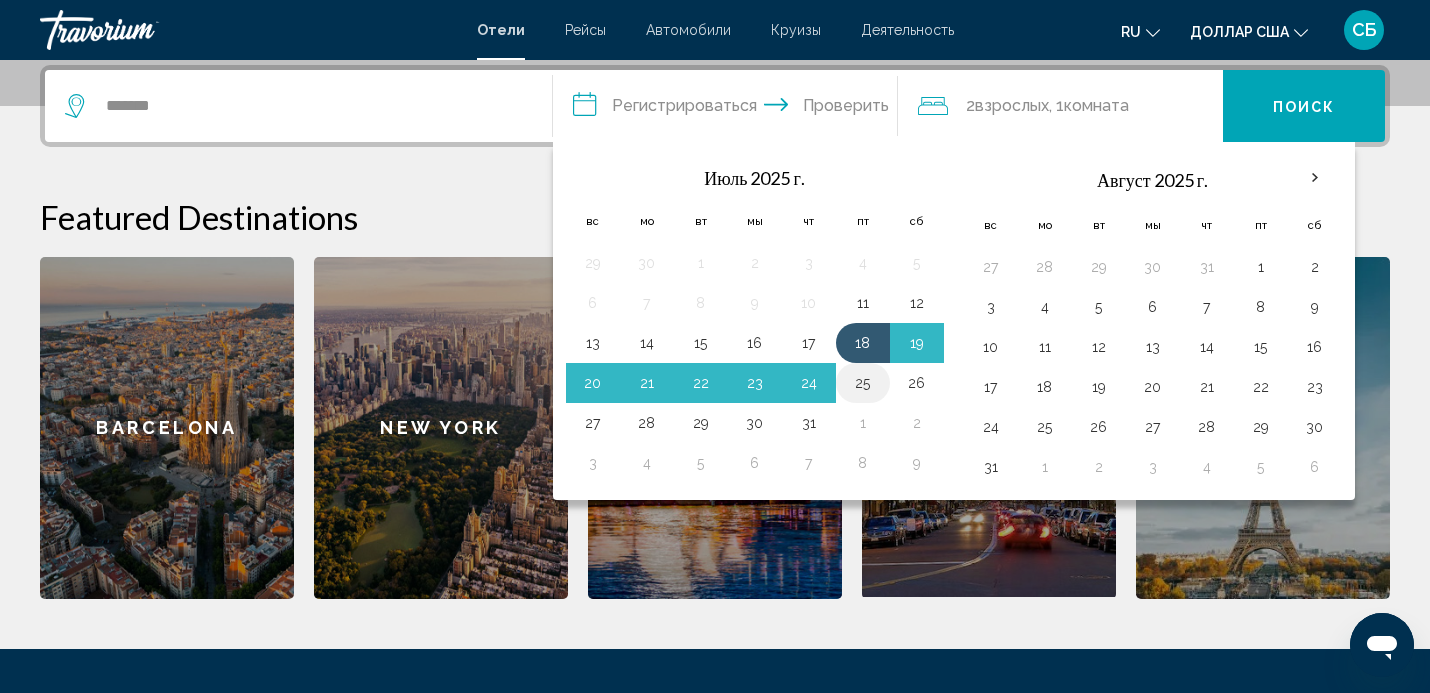 click on "25" at bounding box center (863, 383) 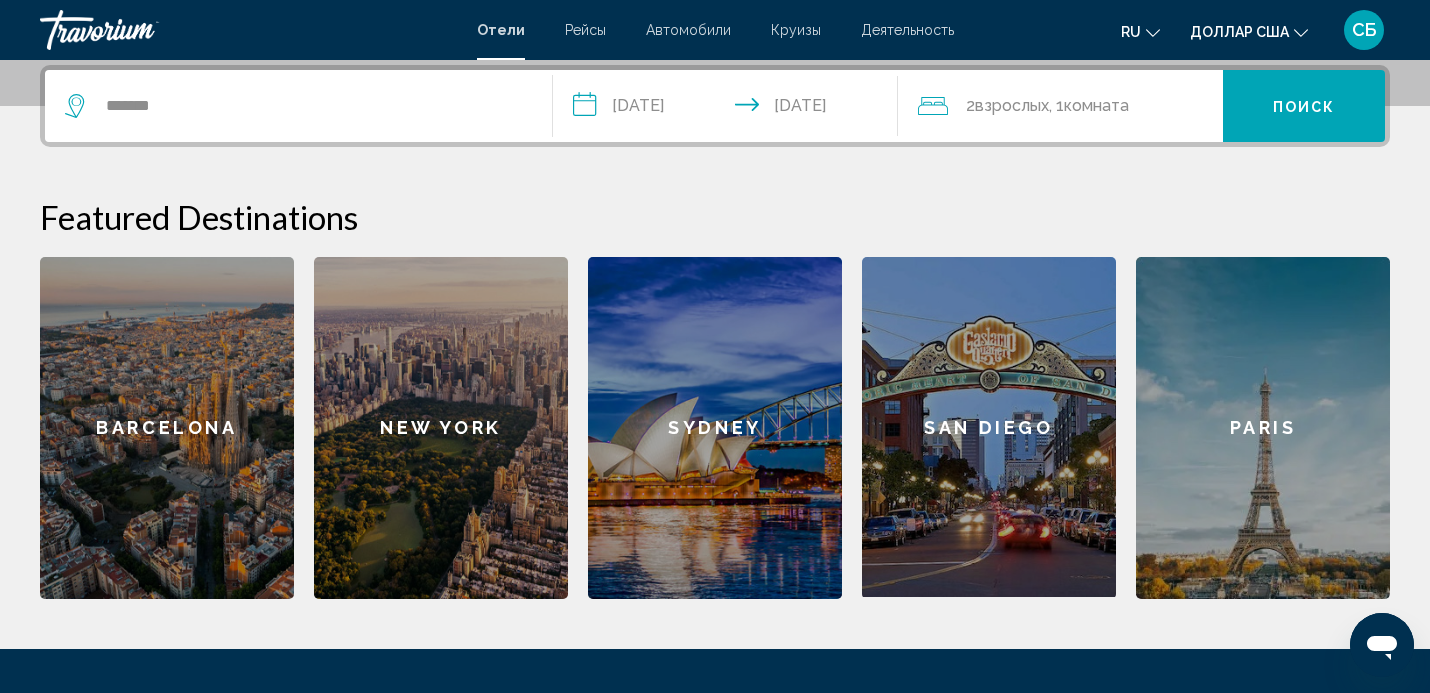 click on "взрослых" 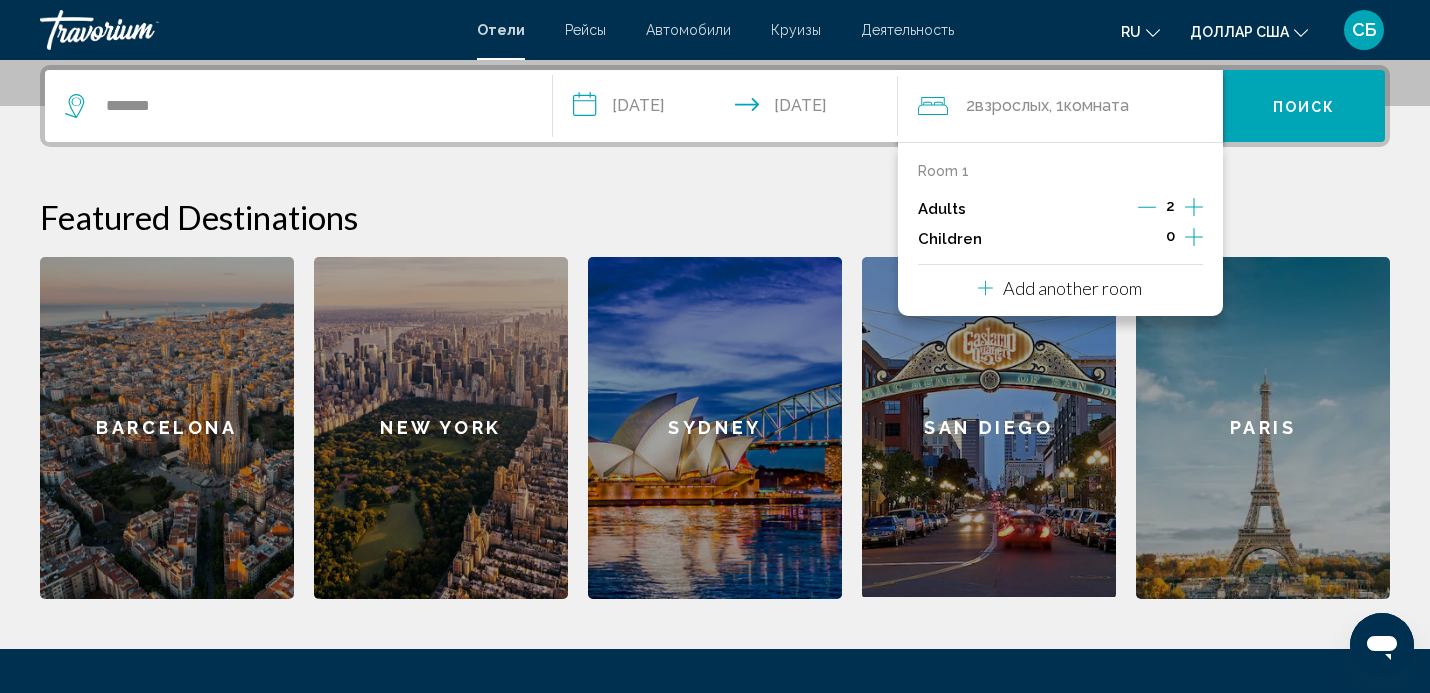 click 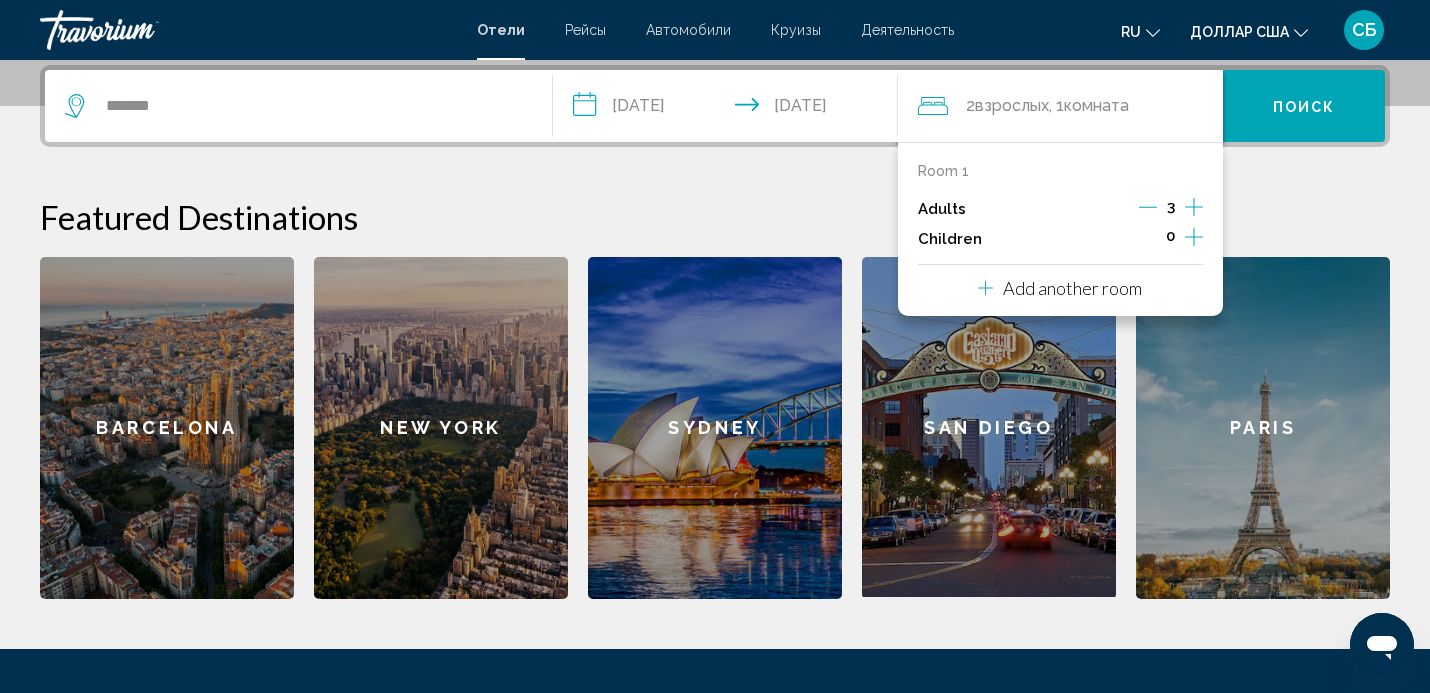 click on "Paris" at bounding box center (1263, 428) 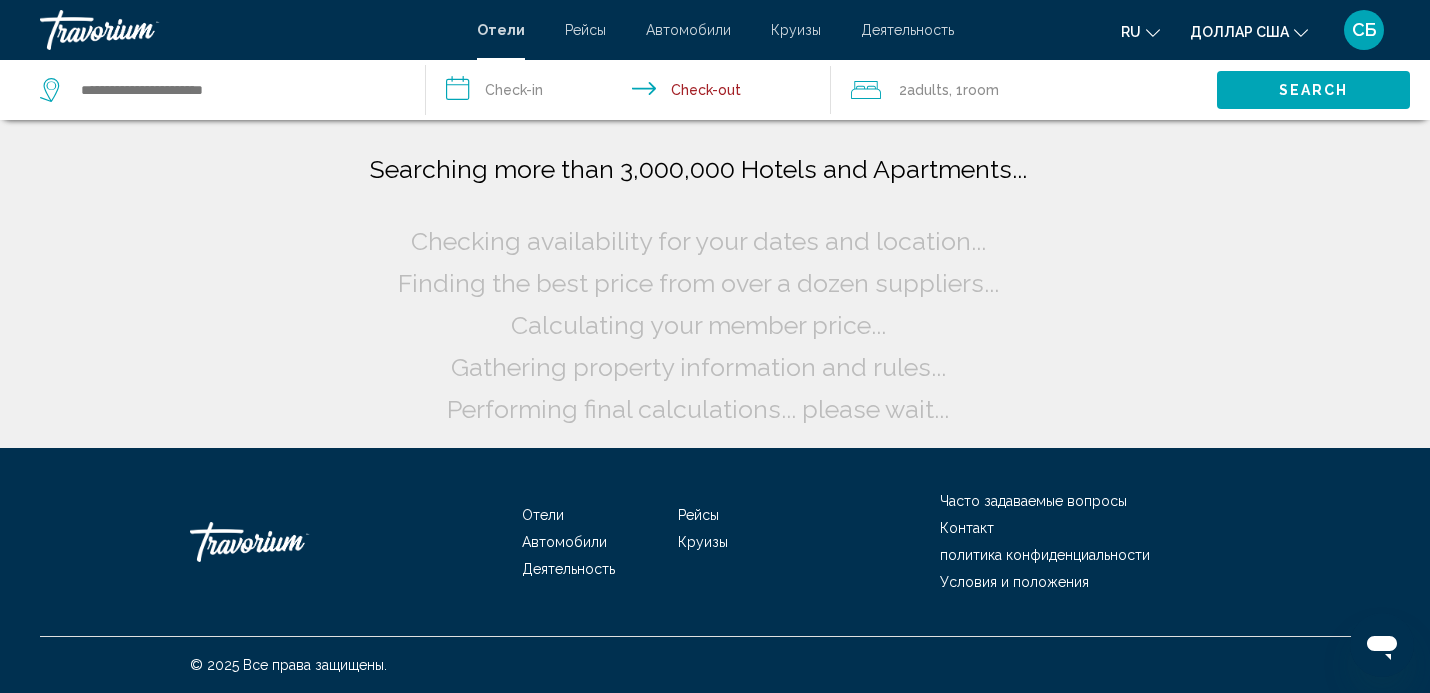 scroll, scrollTop: 0, scrollLeft: 0, axis: both 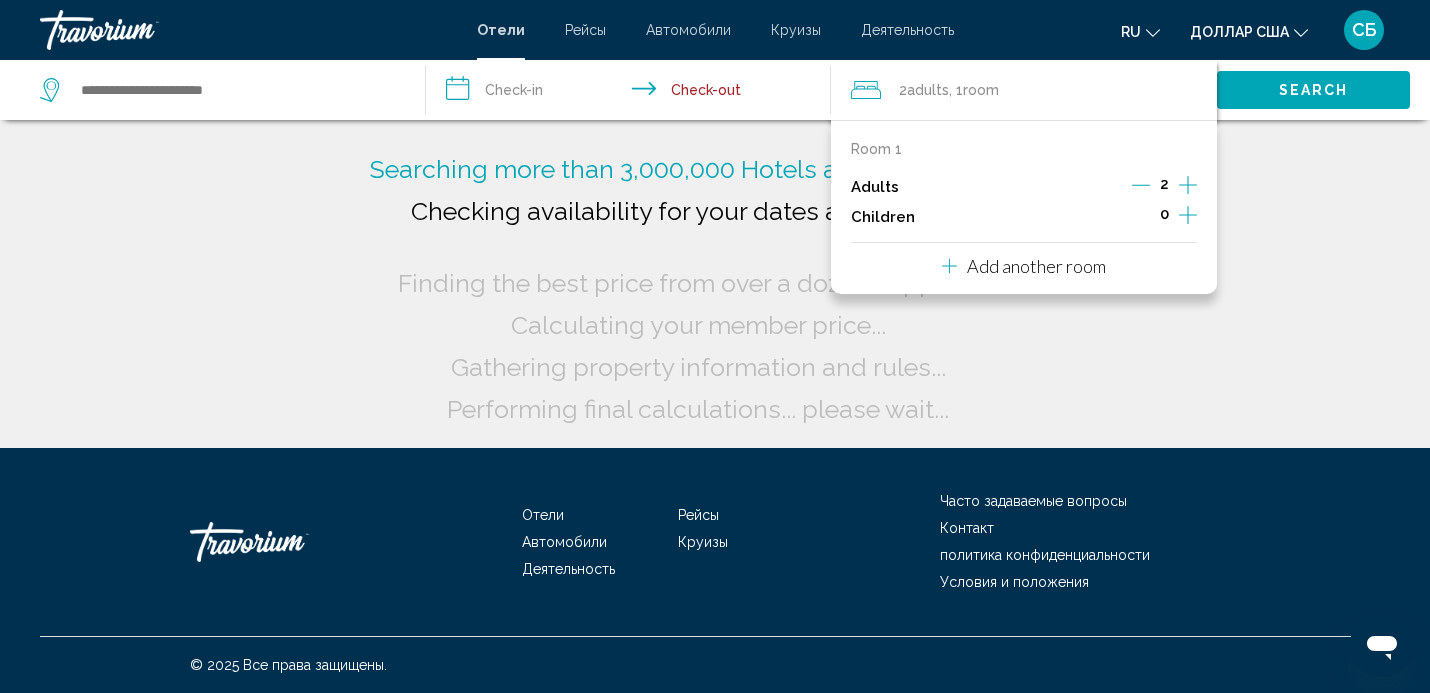 click 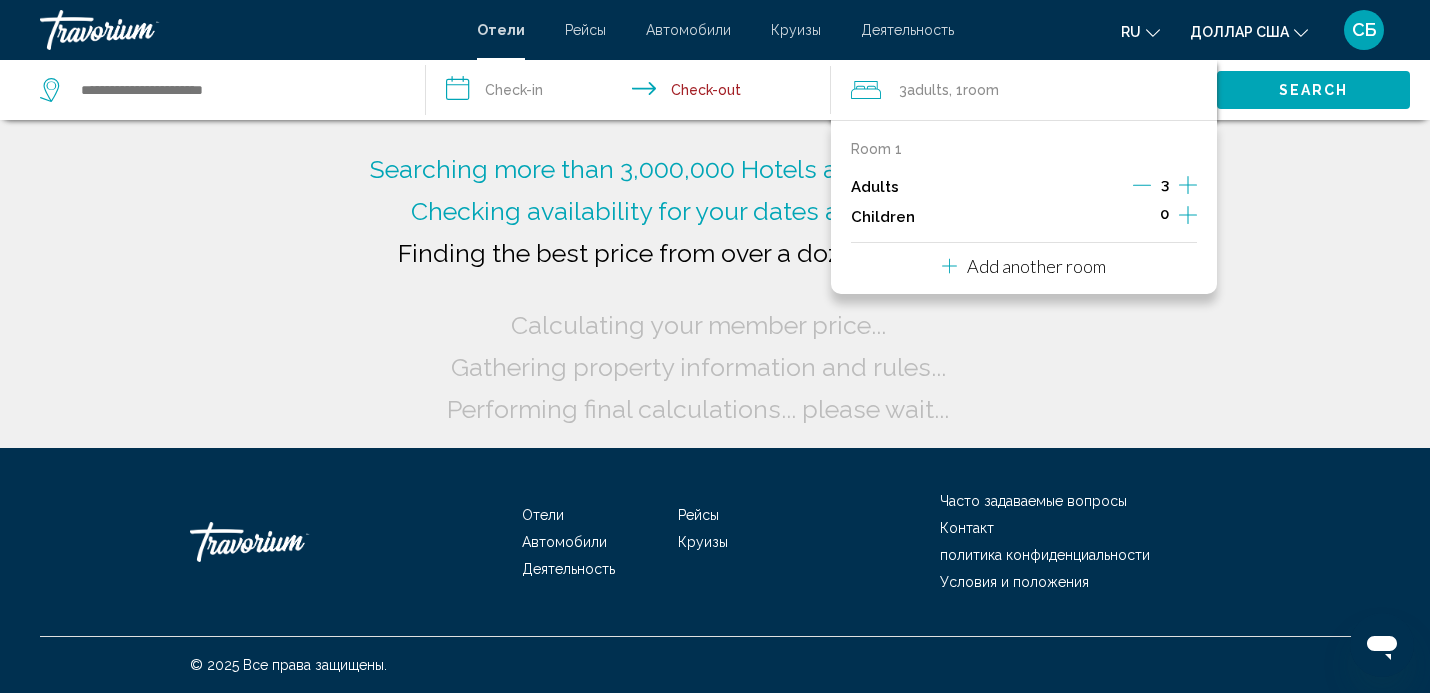 click on ", 1  Room rooms" 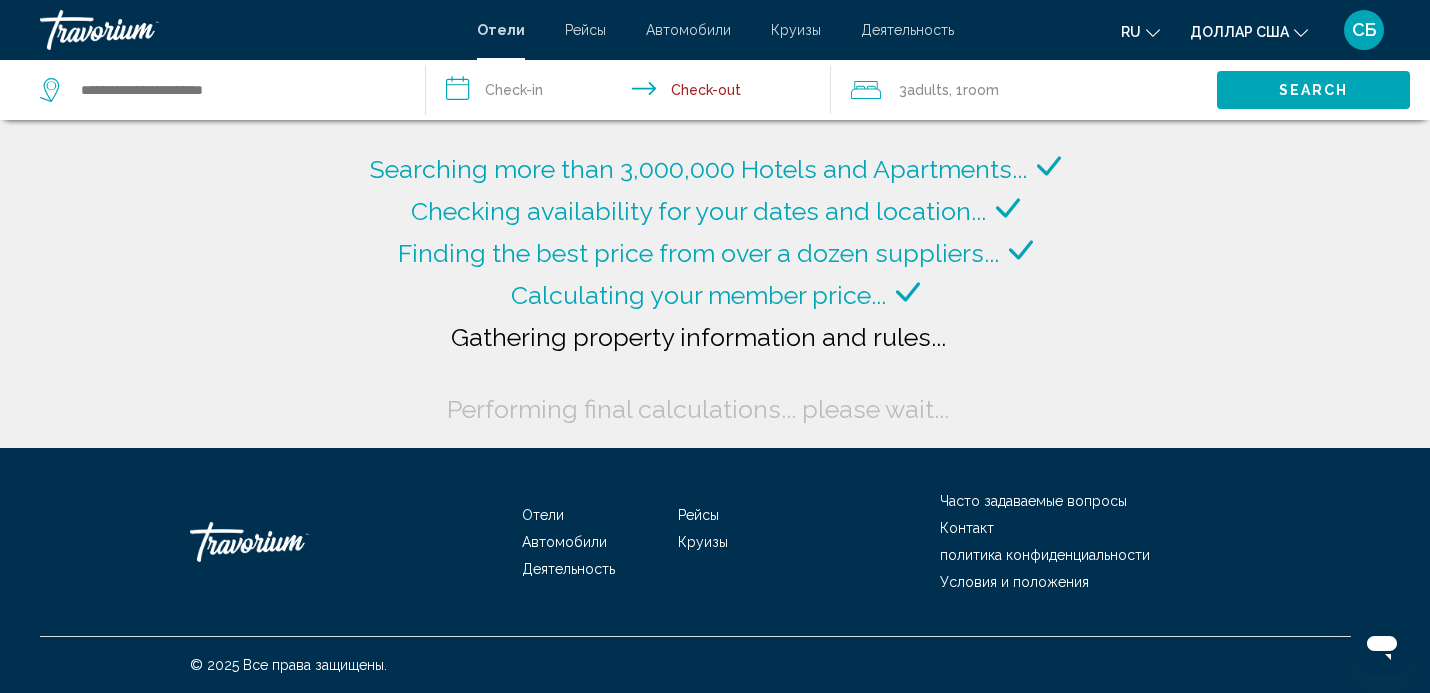 click 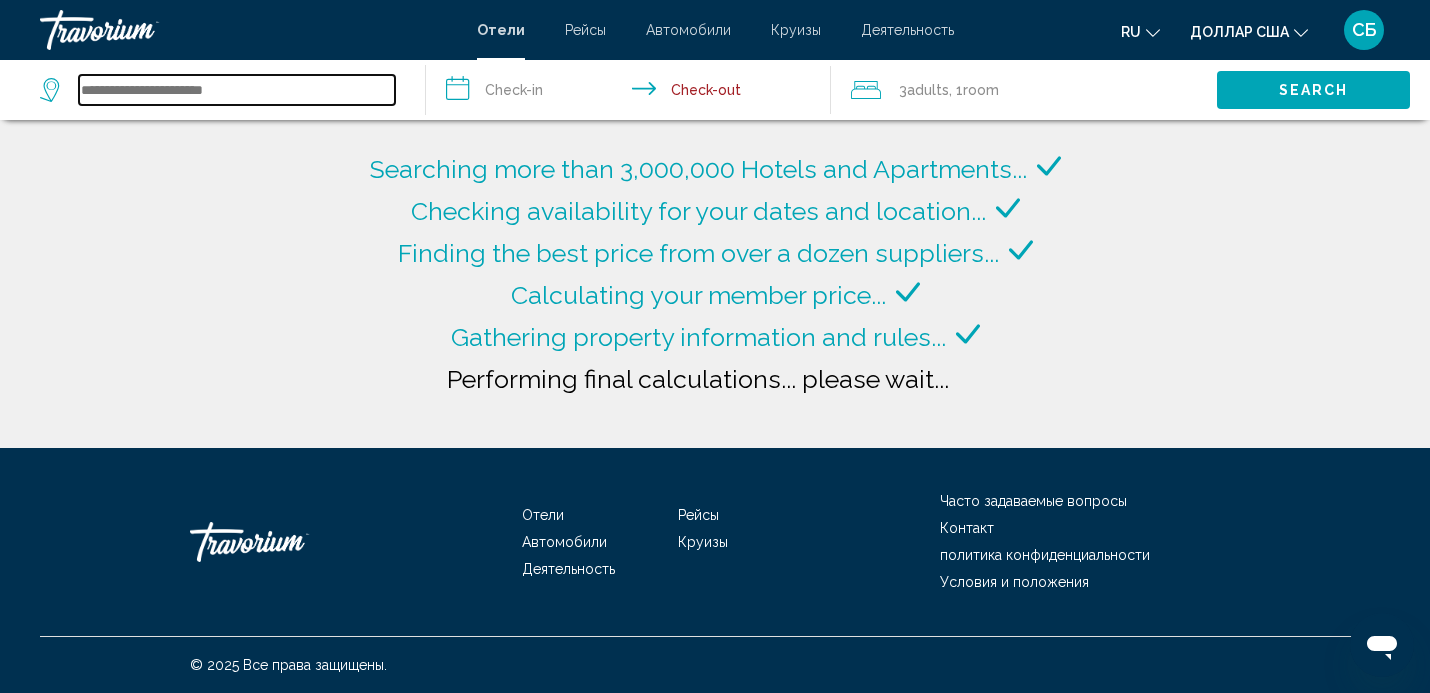 click at bounding box center (237, 90) 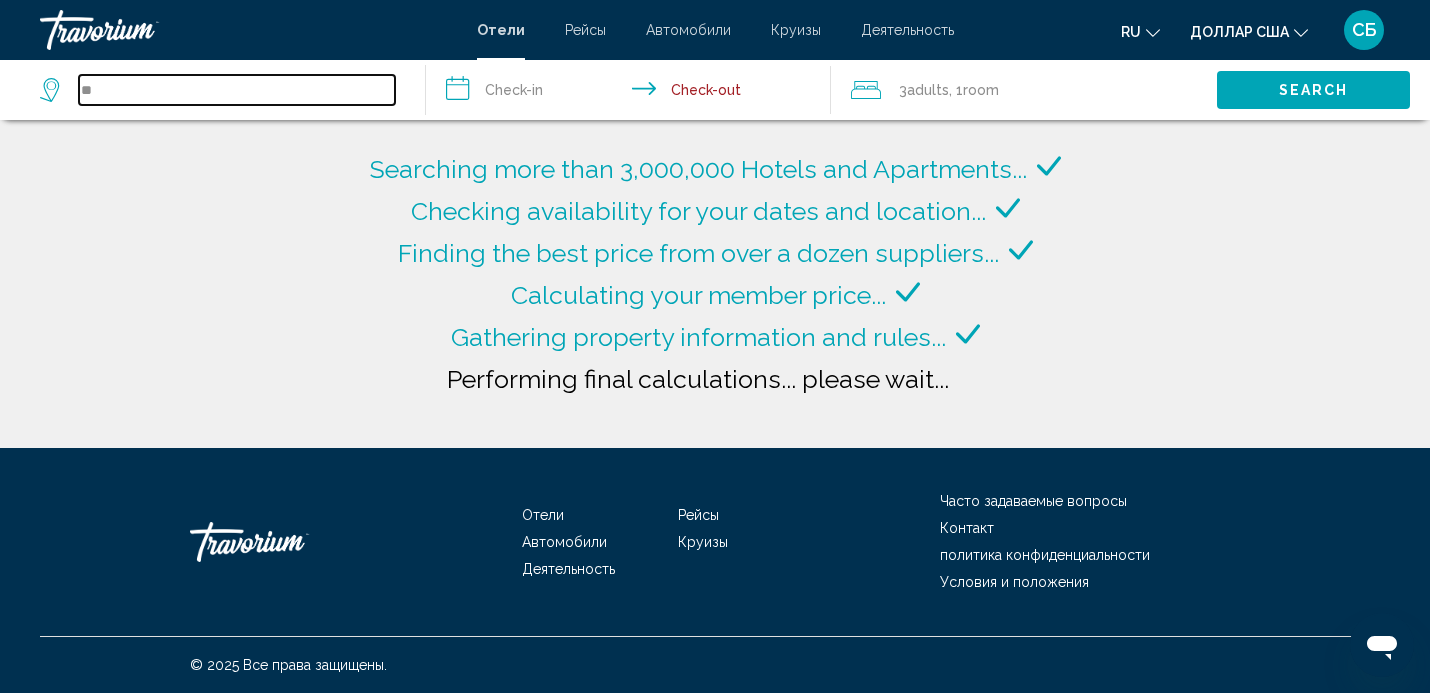 type on "*" 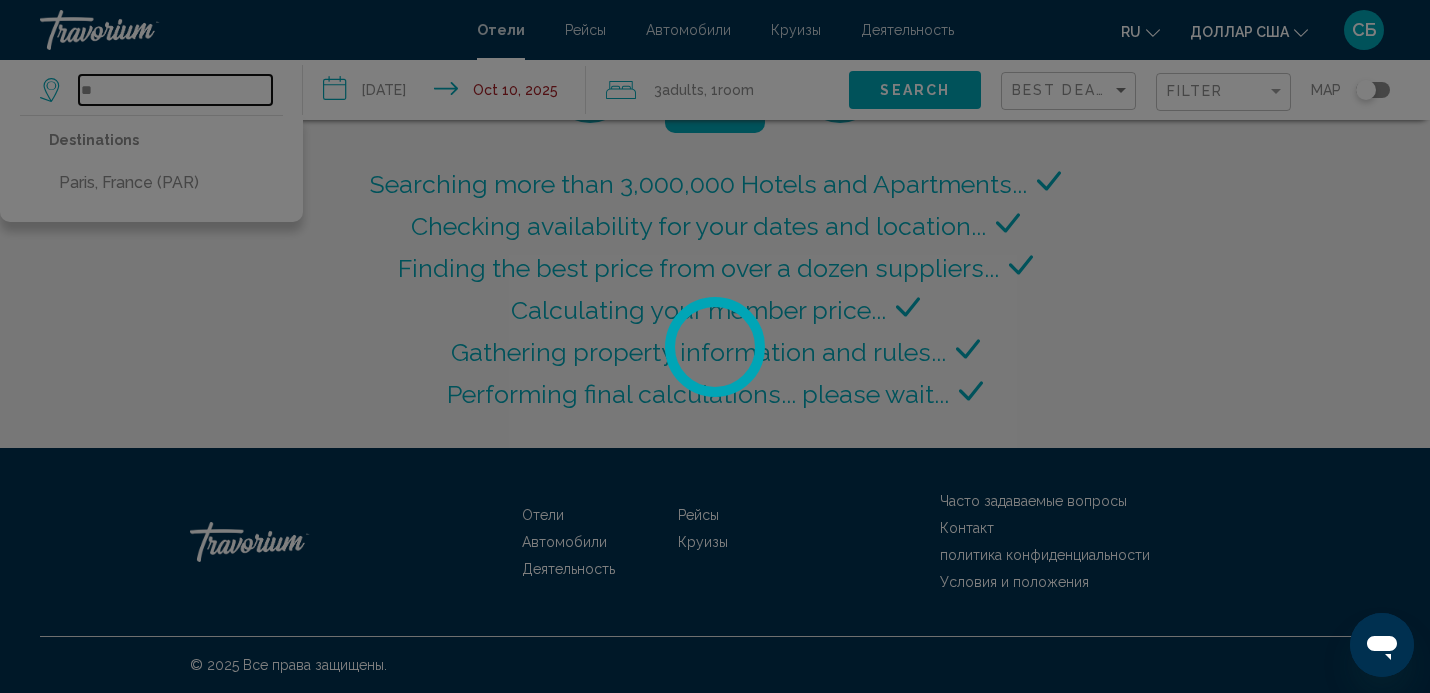 type on "*" 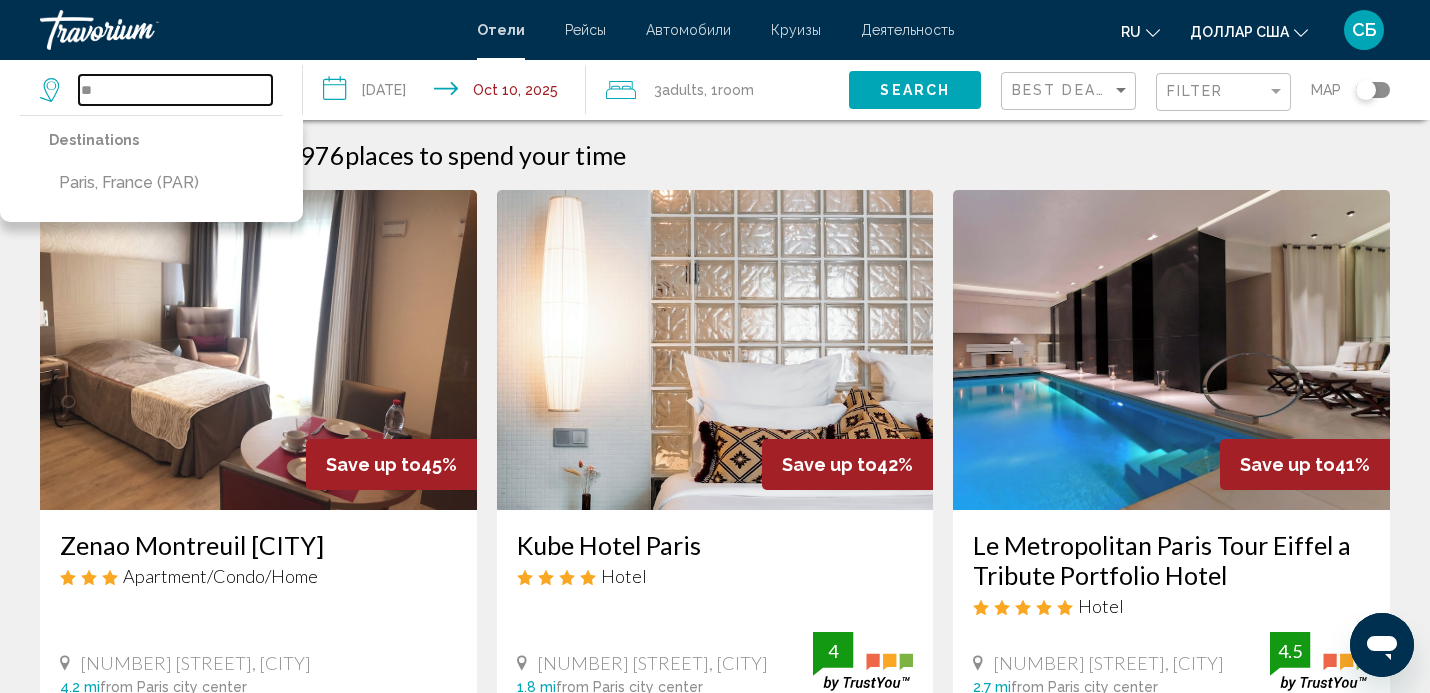 type on "*" 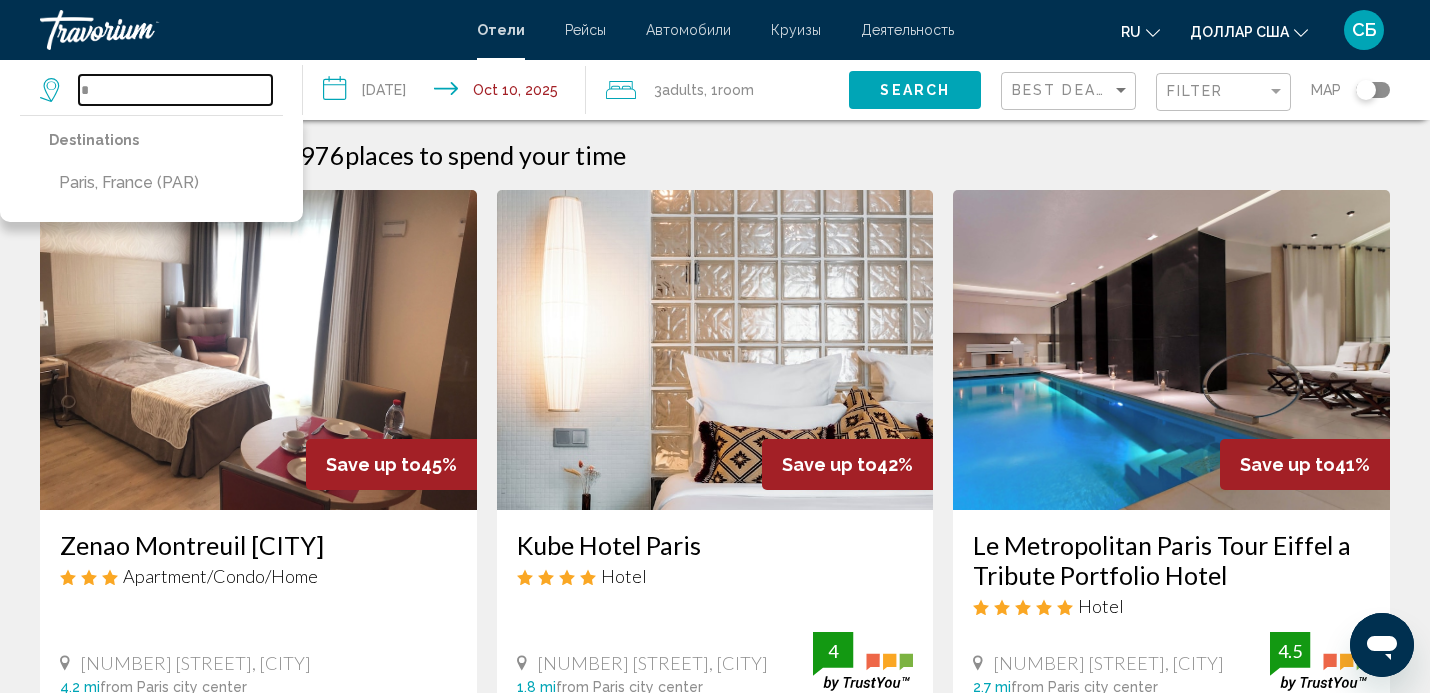 type 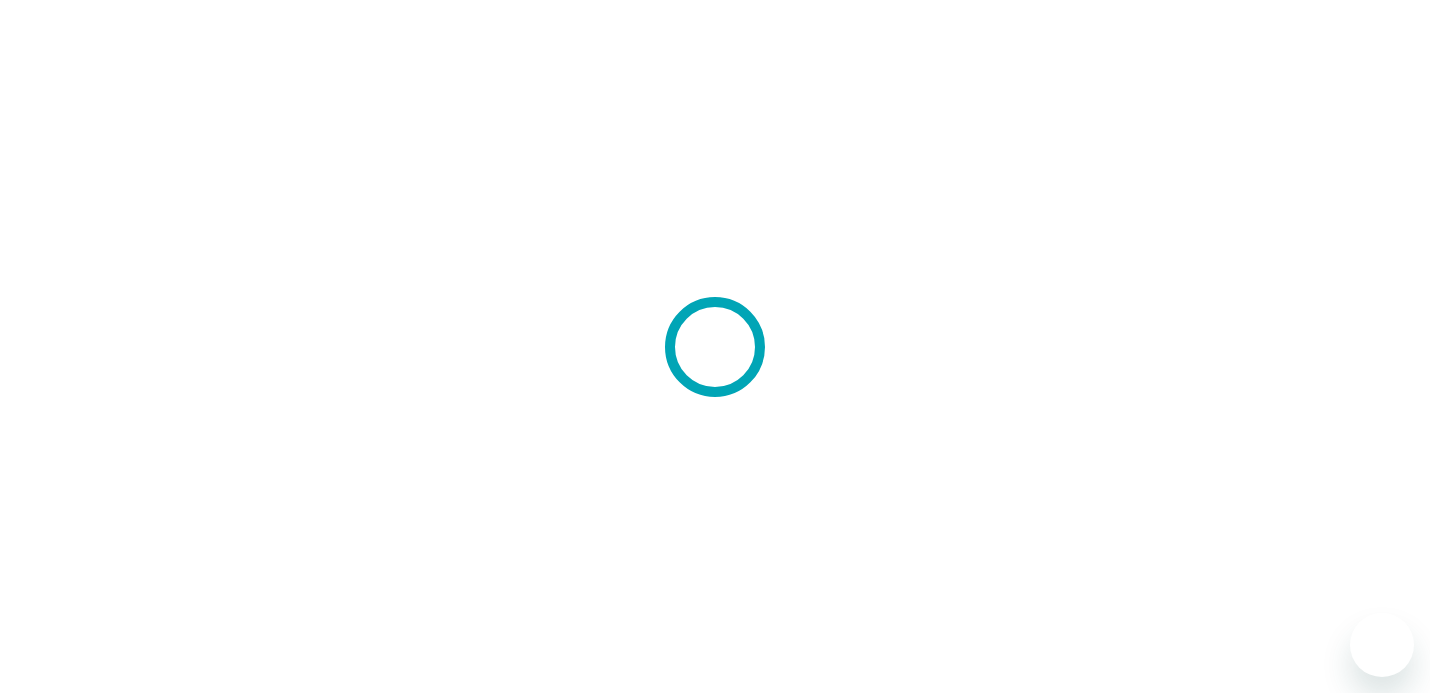 scroll, scrollTop: 0, scrollLeft: 0, axis: both 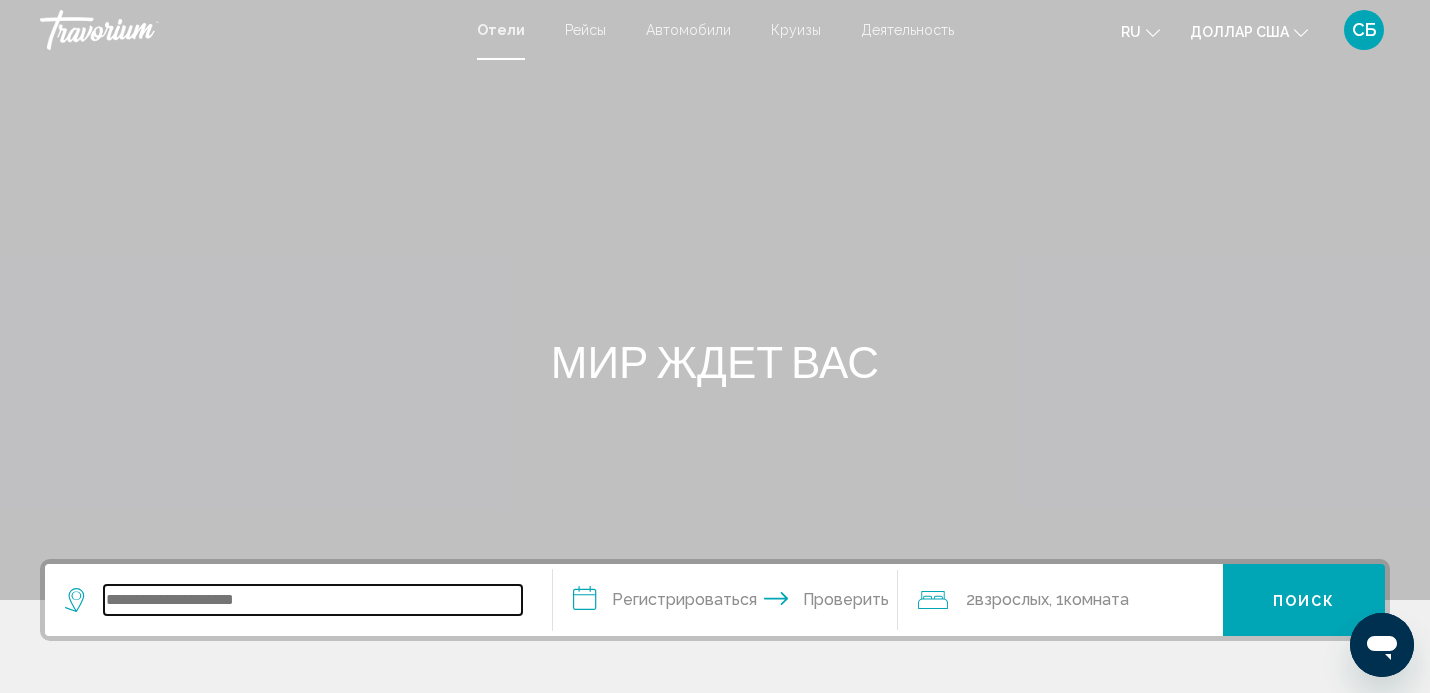click at bounding box center [313, 600] 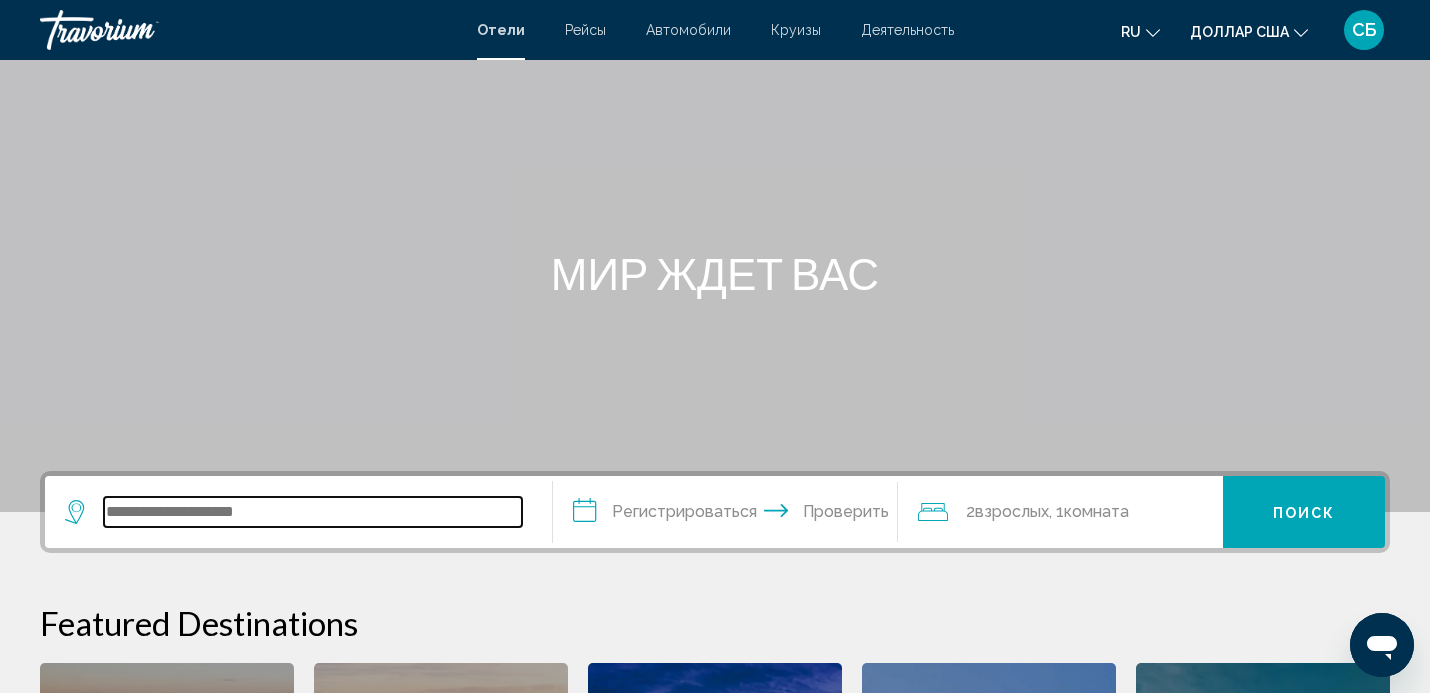 scroll, scrollTop: 85, scrollLeft: 0, axis: vertical 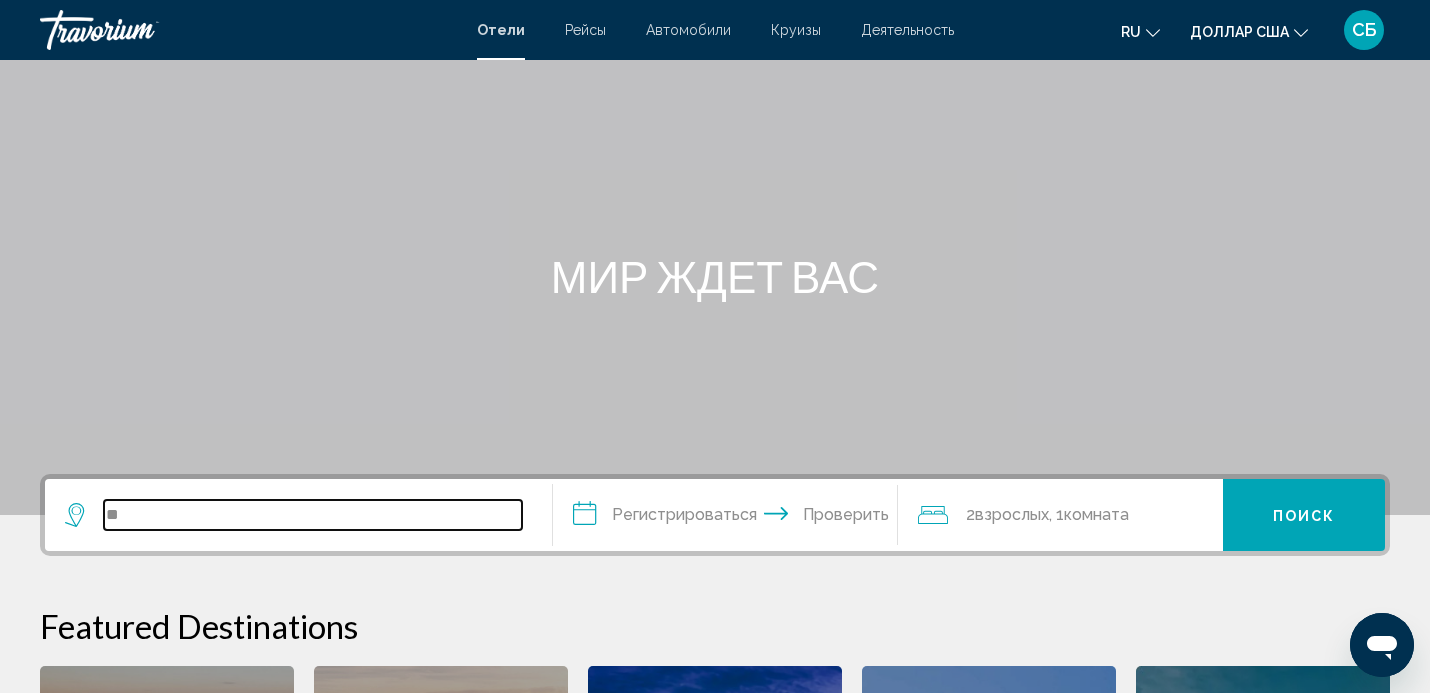 type on "*" 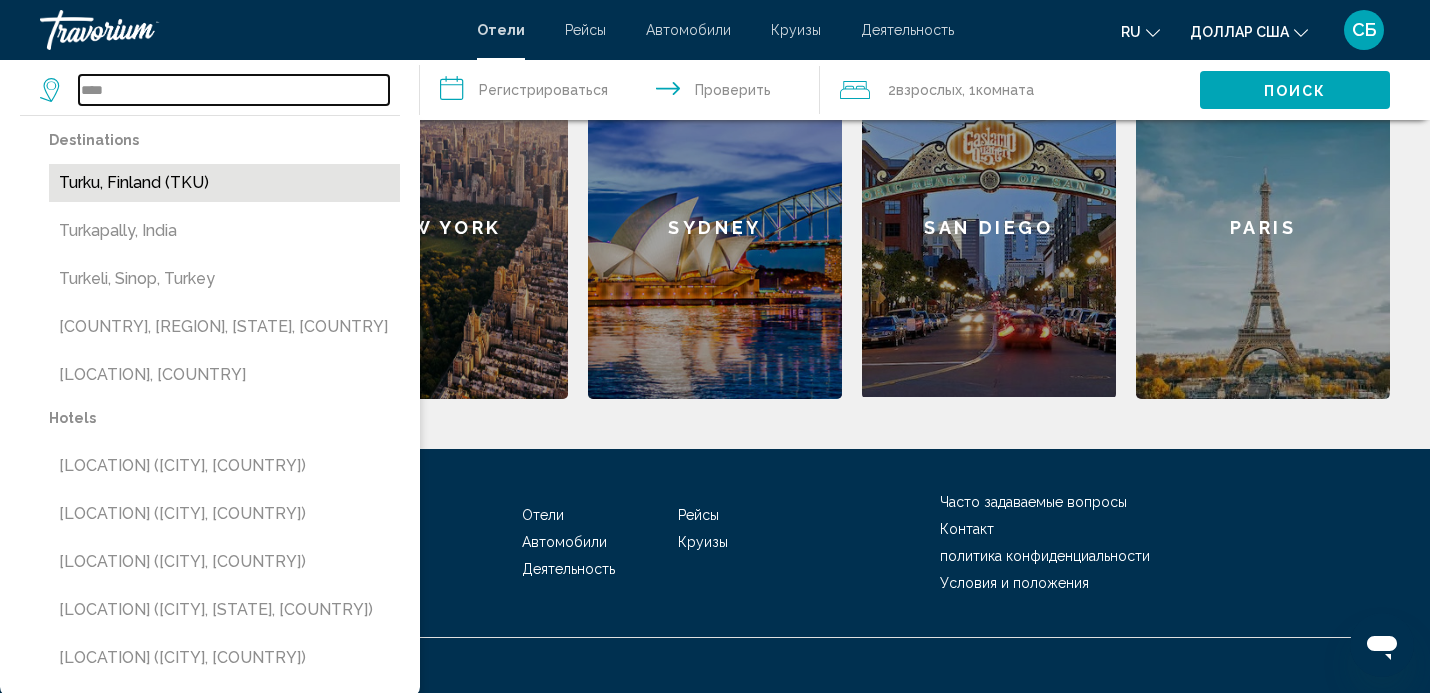 scroll, scrollTop: 694, scrollLeft: 0, axis: vertical 